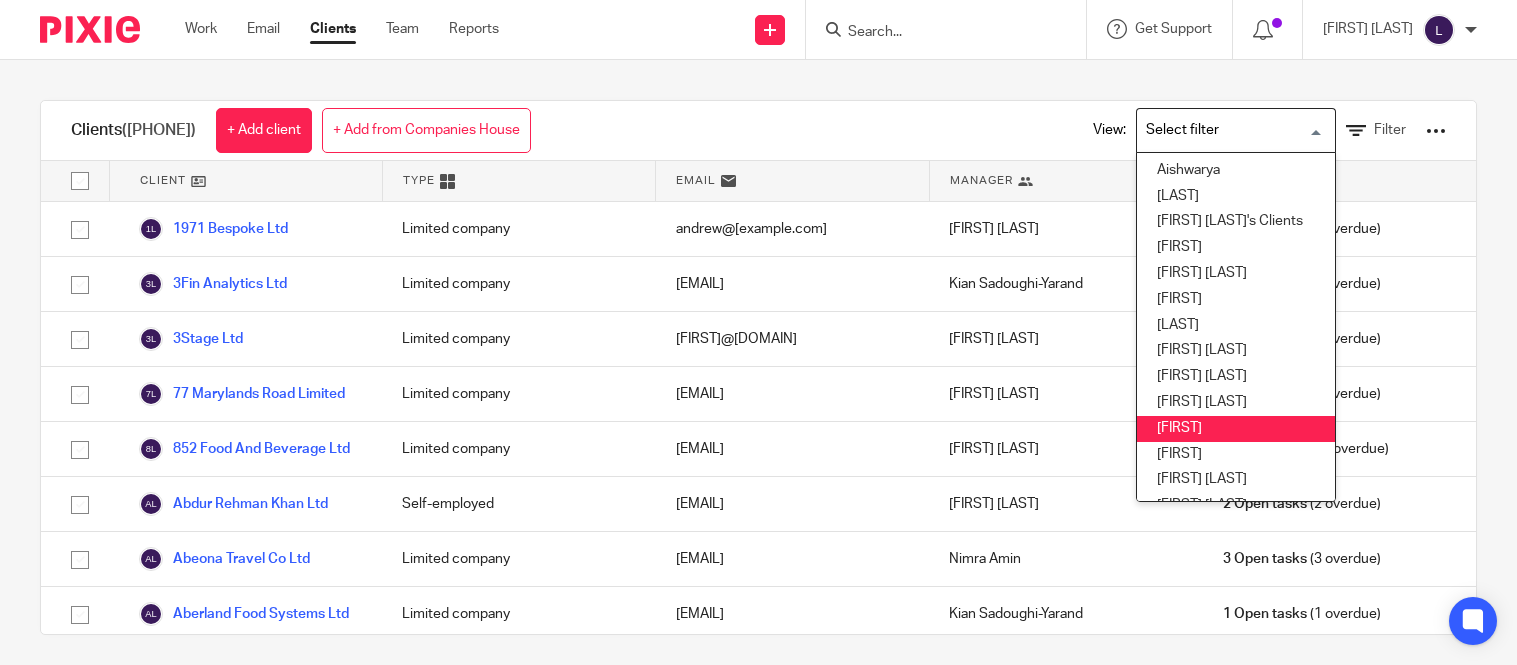 scroll, scrollTop: 0, scrollLeft: 0, axis: both 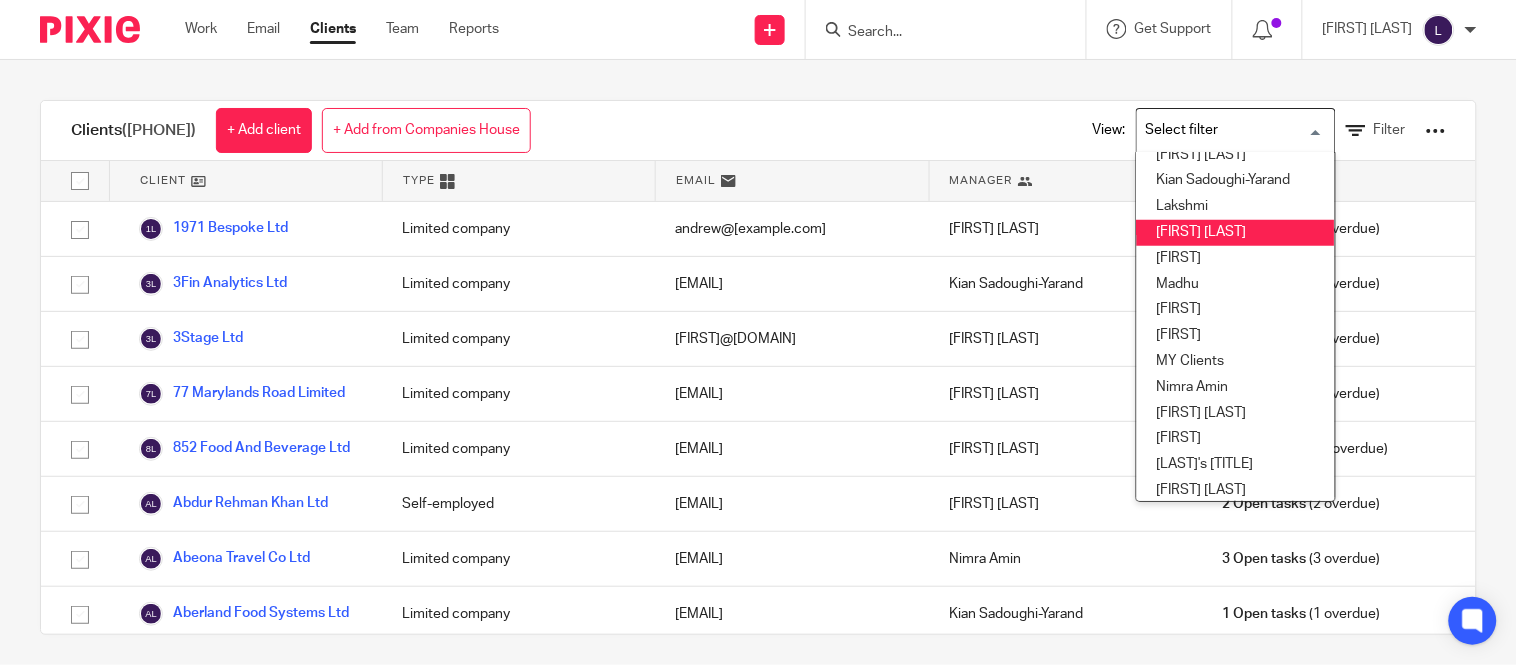click on "[FIRST] [LAST]" at bounding box center [1236, 233] 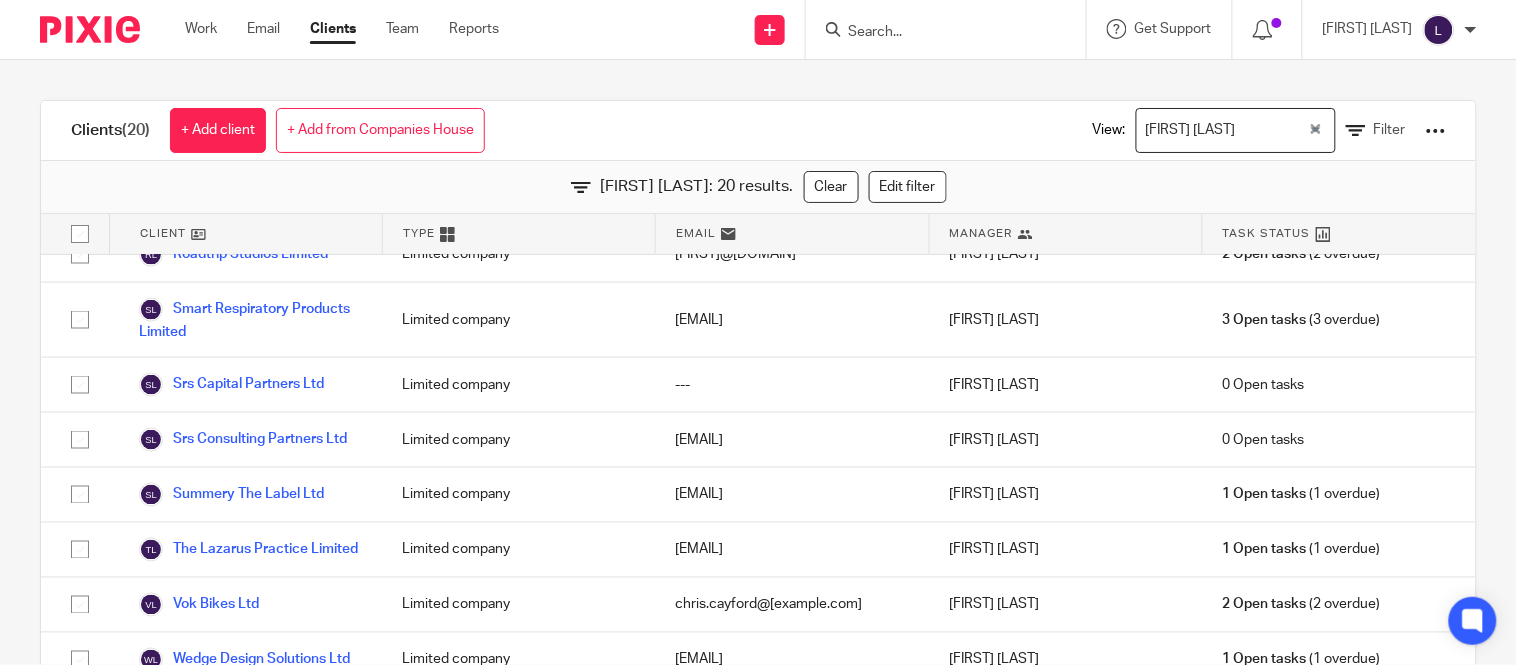 scroll, scrollTop: 844, scrollLeft: 0, axis: vertical 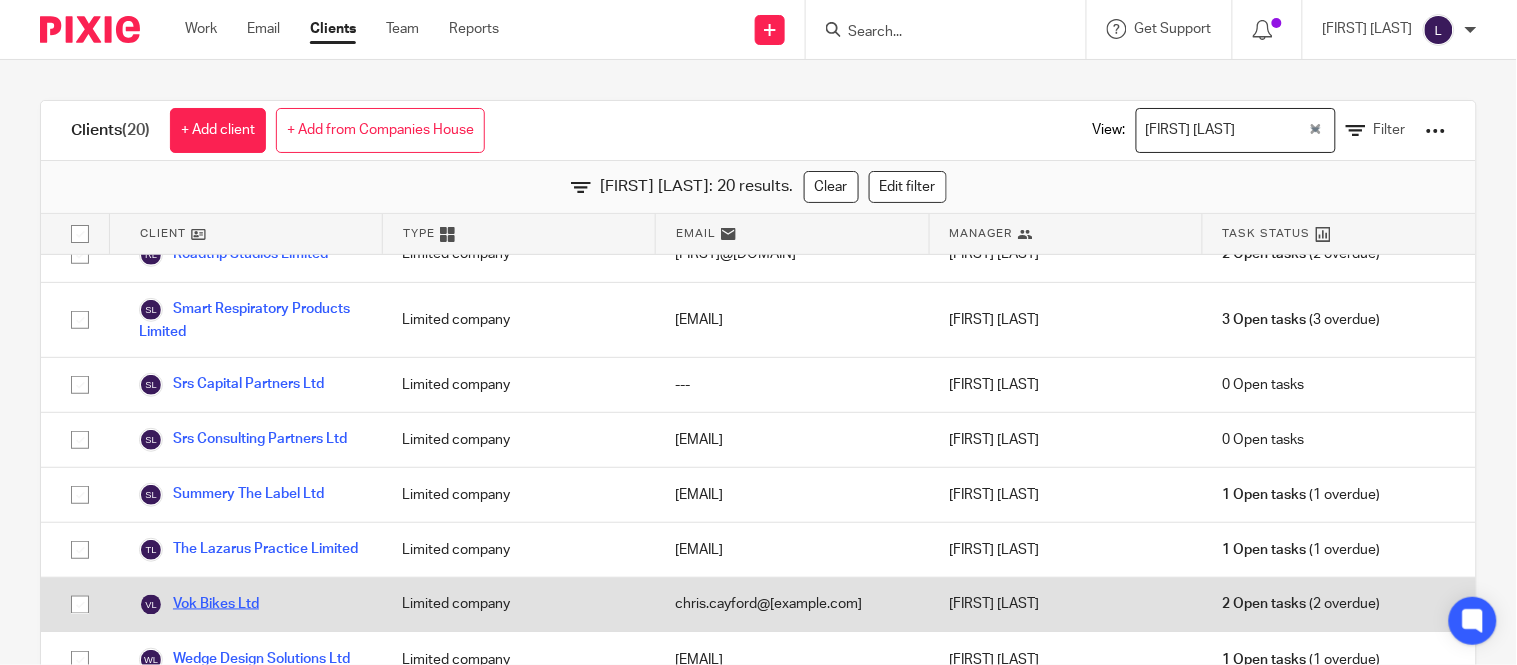 click on "Vok Bikes Ltd" at bounding box center [199, 605] 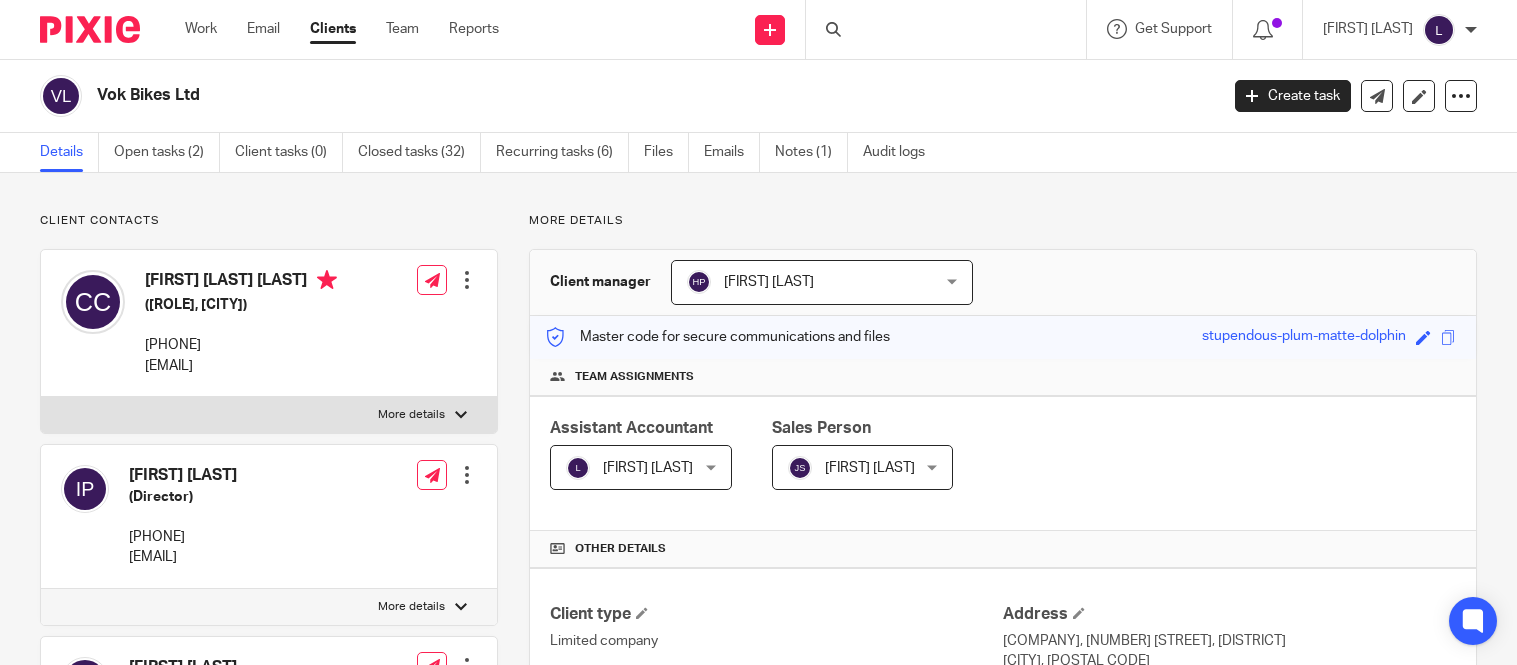 scroll, scrollTop: 0, scrollLeft: 0, axis: both 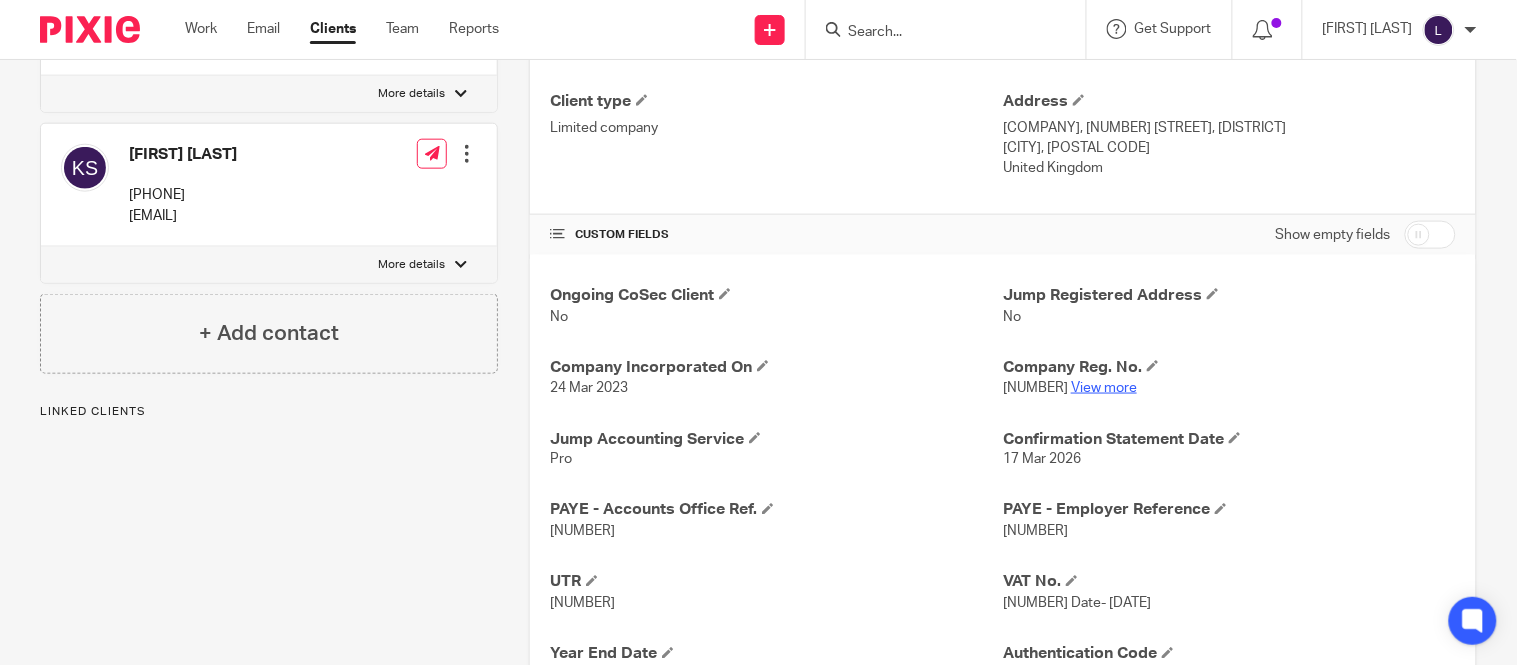 click on "View more" at bounding box center (1104, 388) 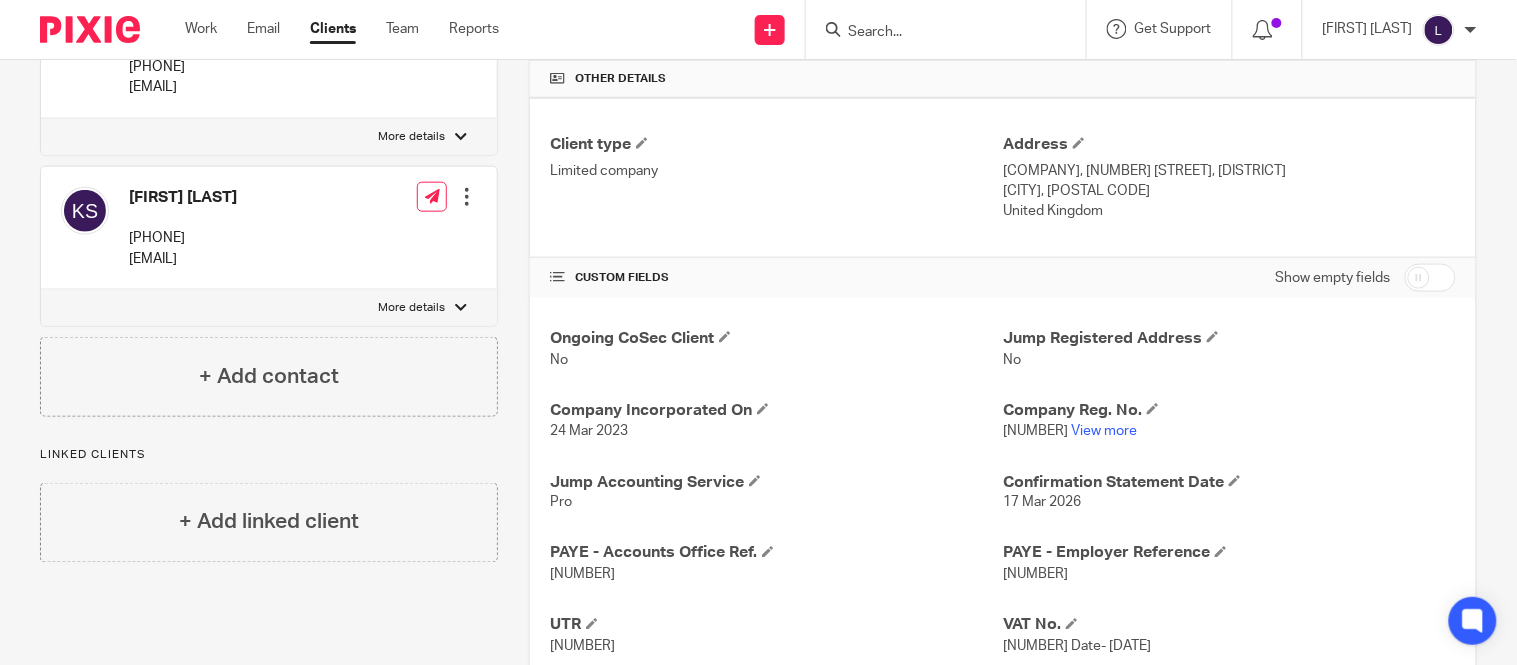 scroll, scrollTop: 748, scrollLeft: 0, axis: vertical 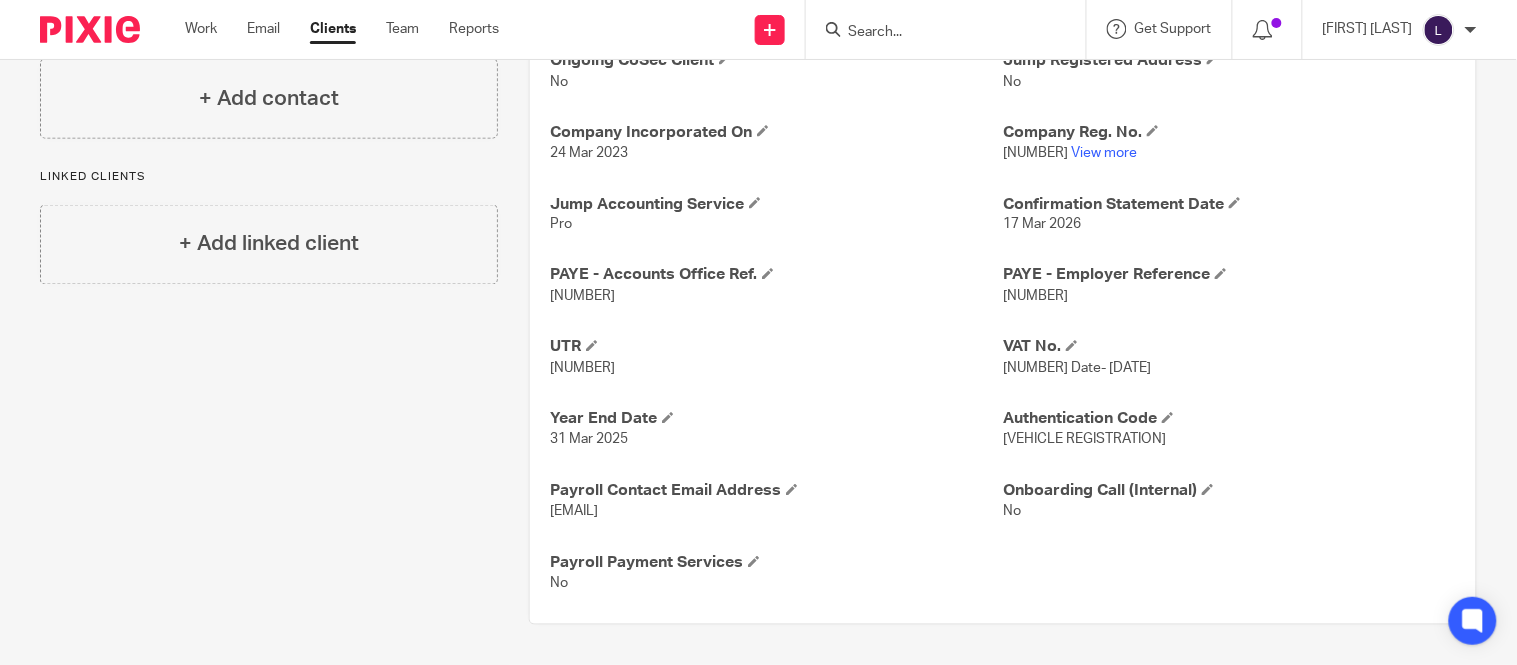 click on "14755296   View more" at bounding box center [1229, 153] 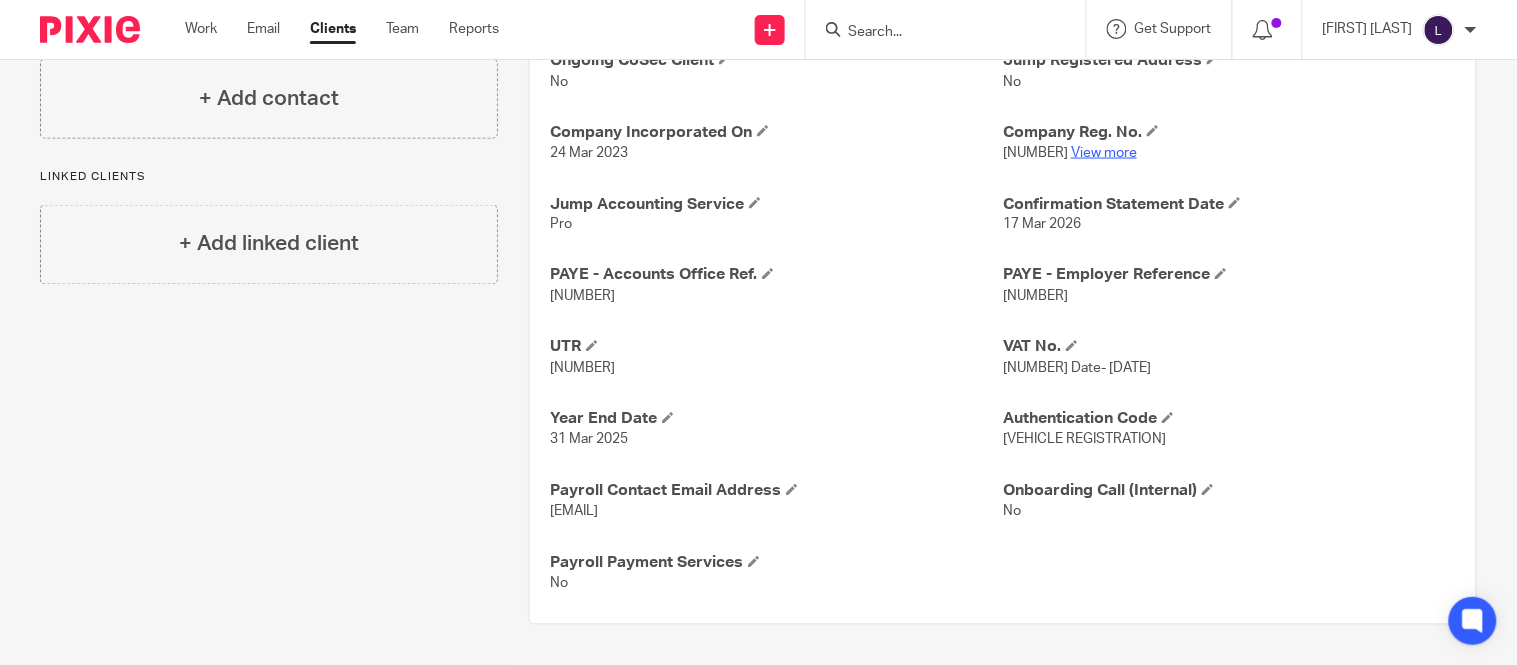 click on "View more" at bounding box center (1104, 153) 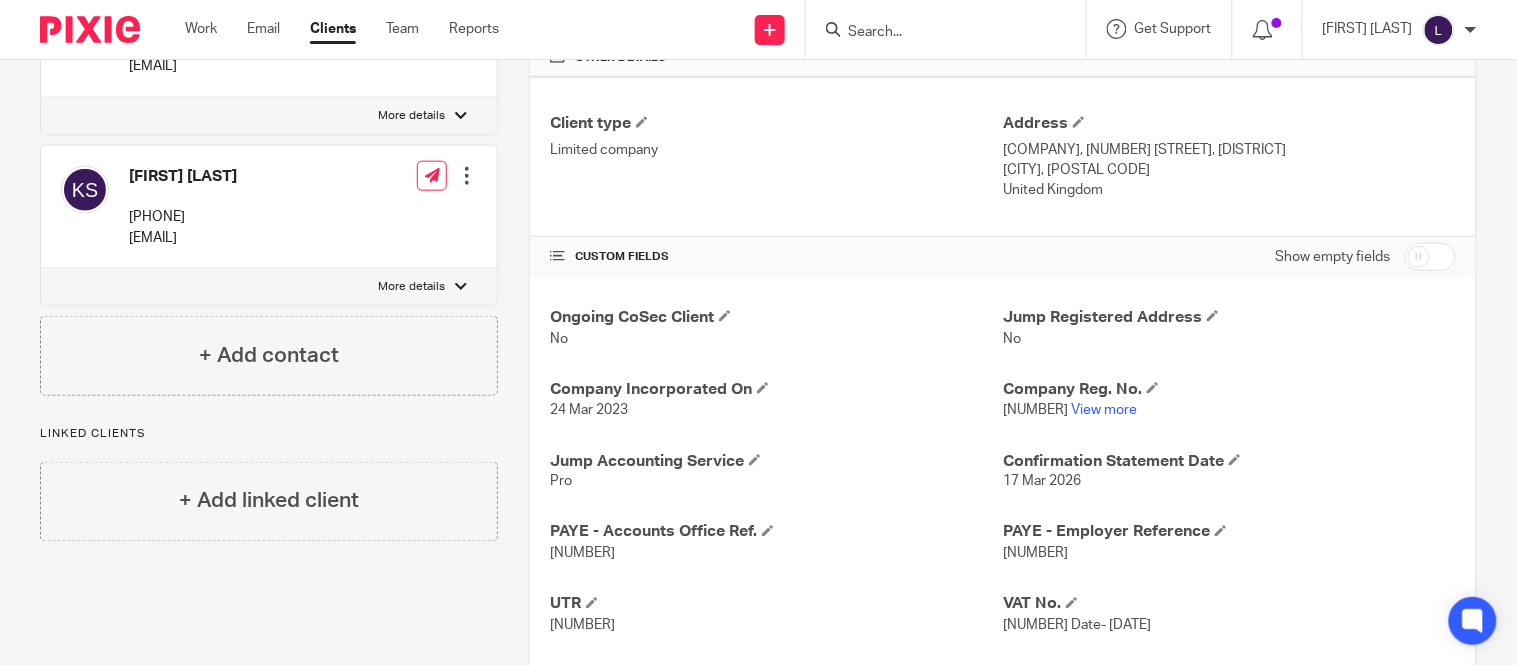 scroll, scrollTop: 483, scrollLeft: 0, axis: vertical 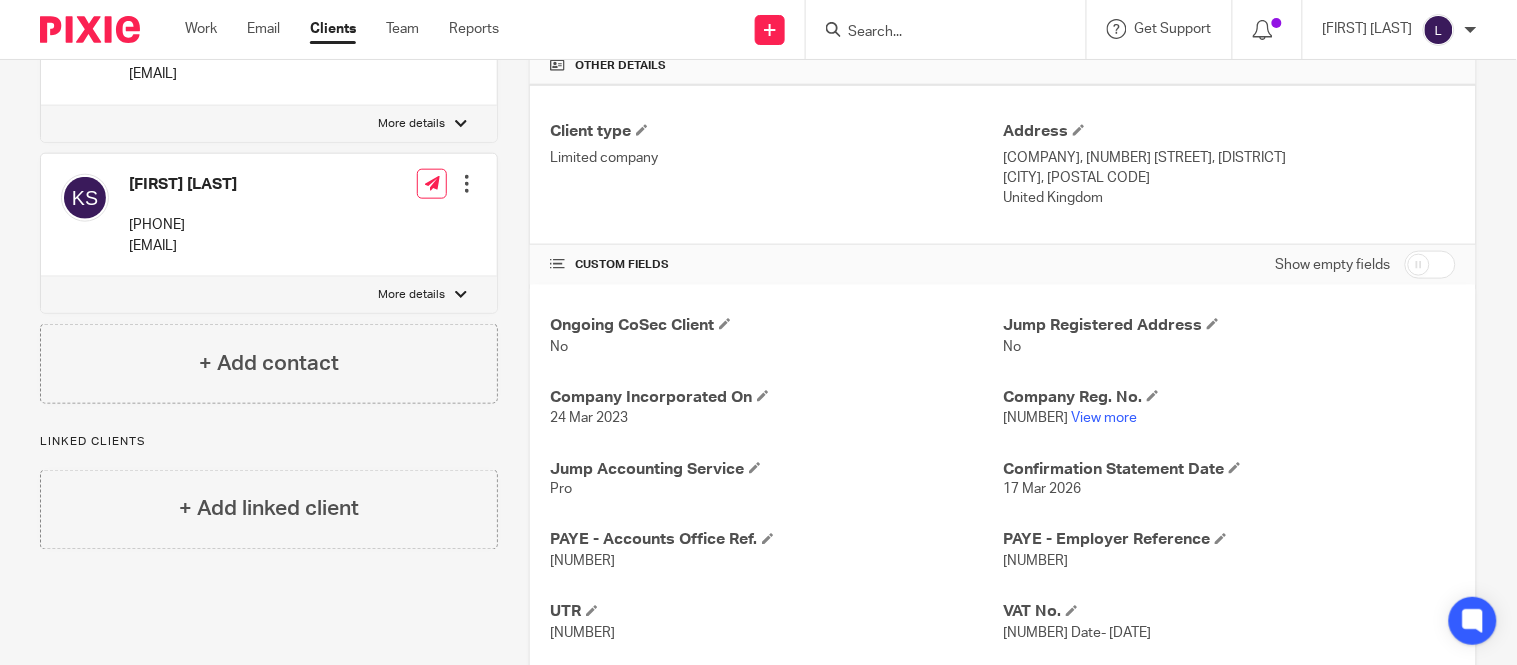 click at bounding box center (936, 33) 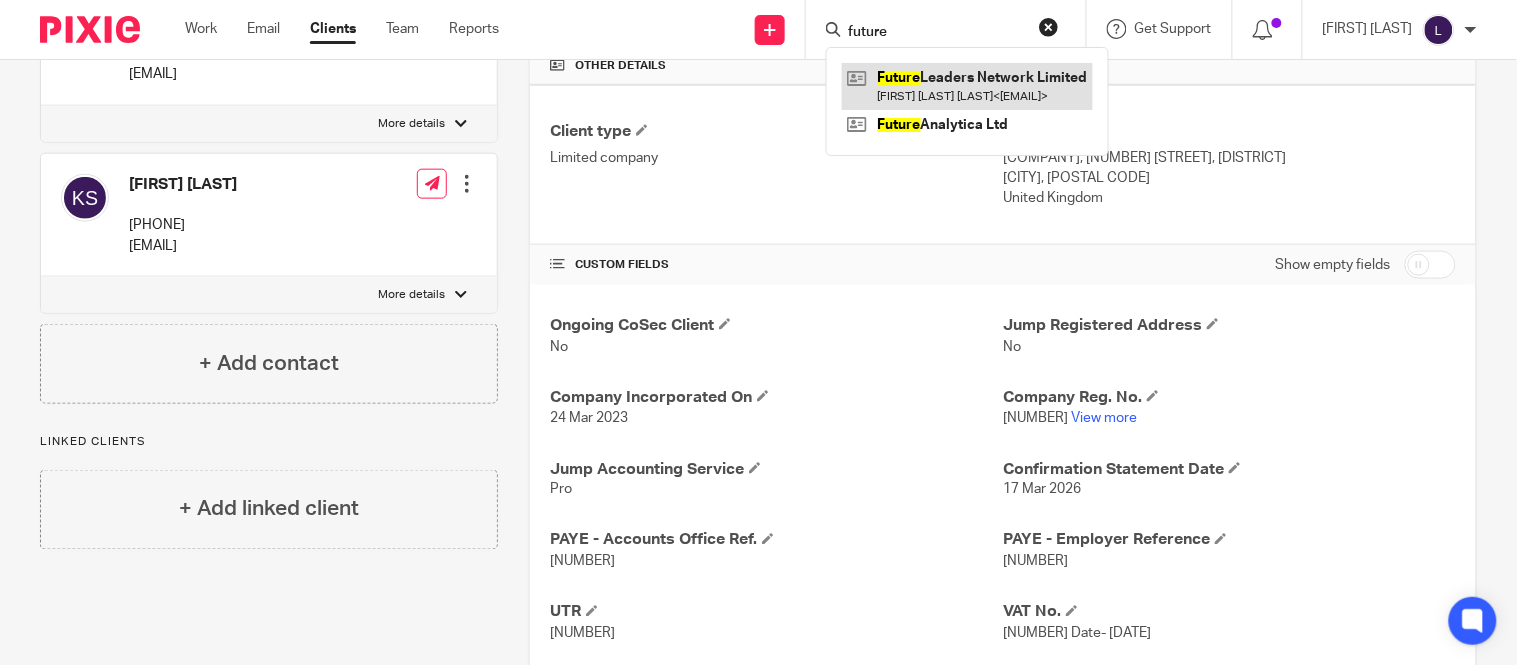 type on "future" 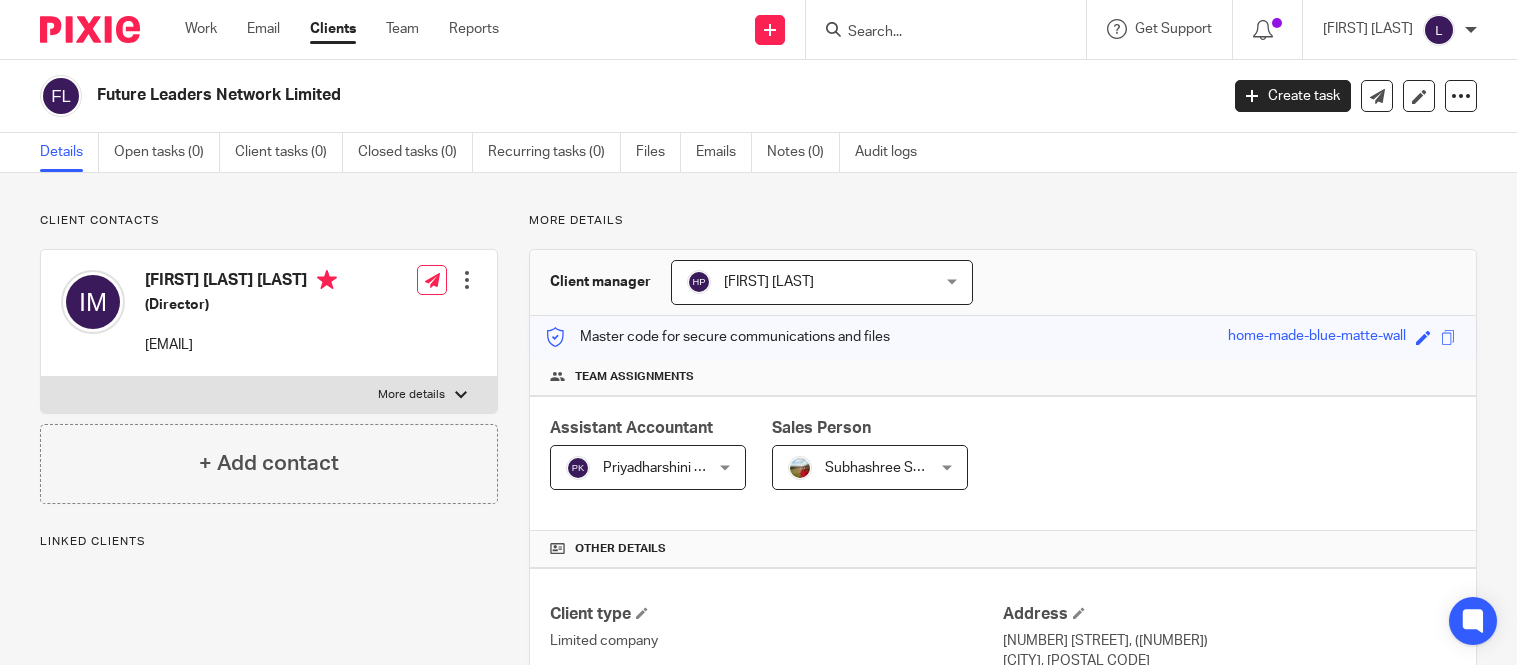 scroll, scrollTop: 0, scrollLeft: 0, axis: both 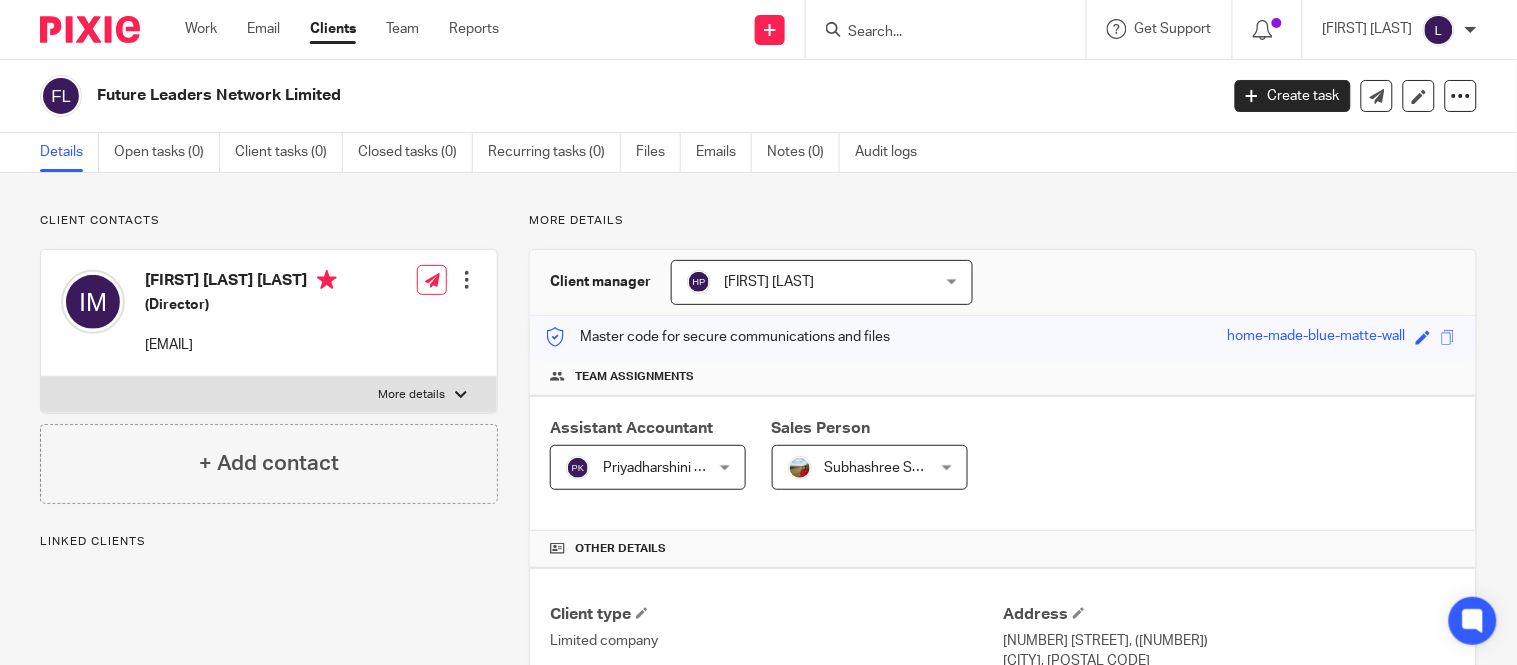 click on "View more" at bounding box center (1104, 901) 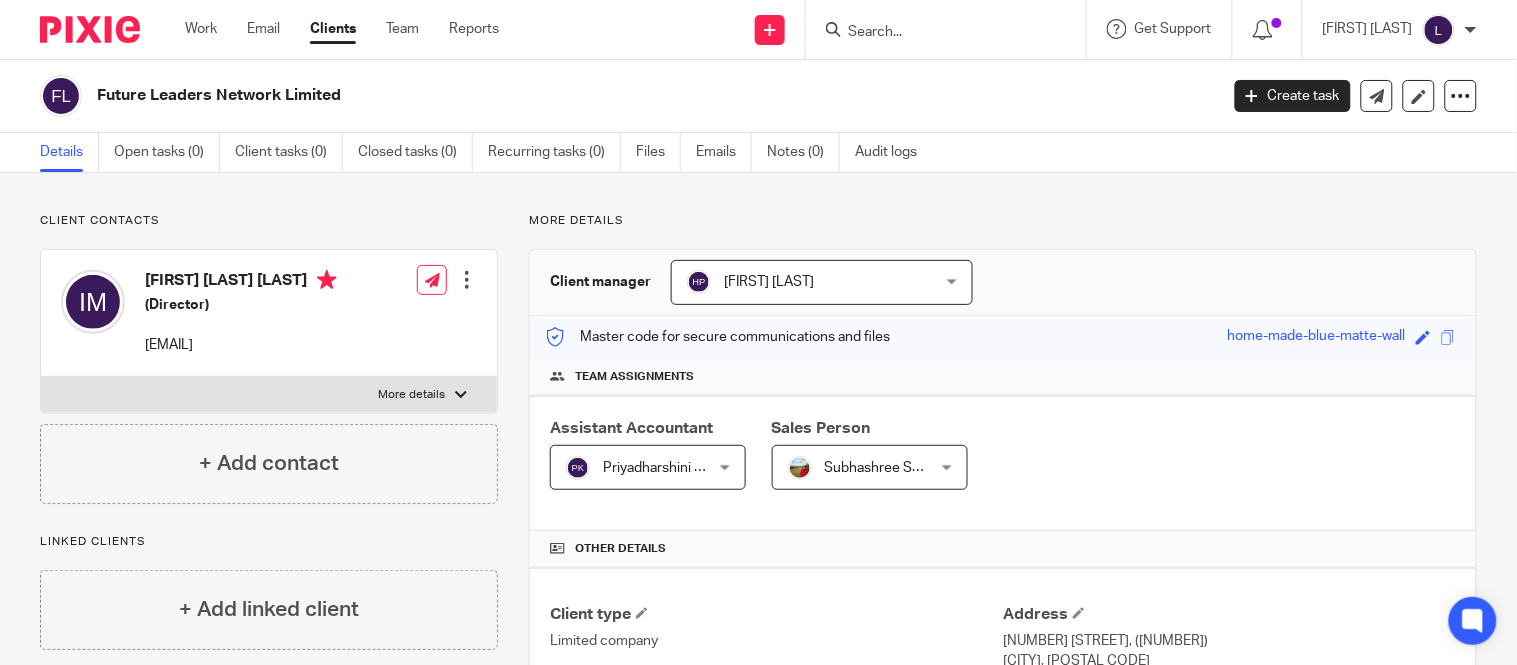 scroll, scrollTop: 552, scrollLeft: 0, axis: vertical 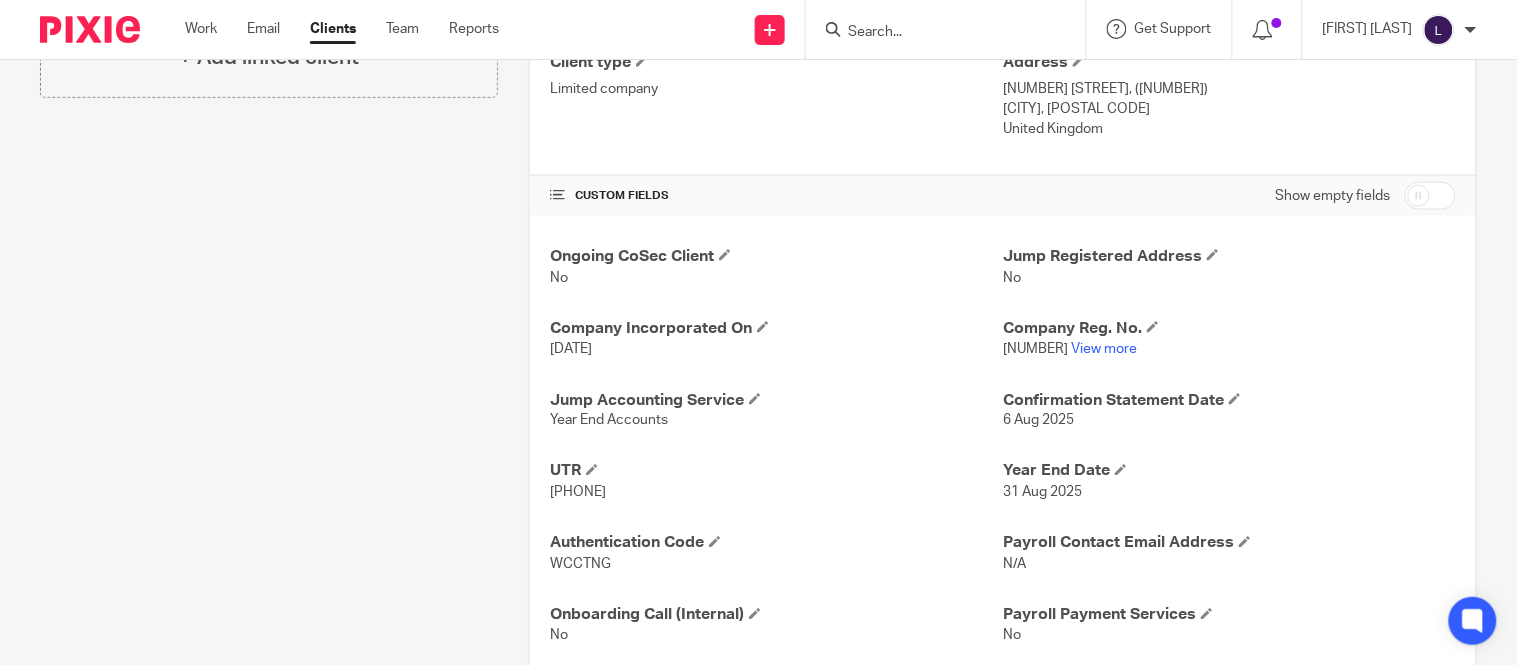 click at bounding box center [936, 33] 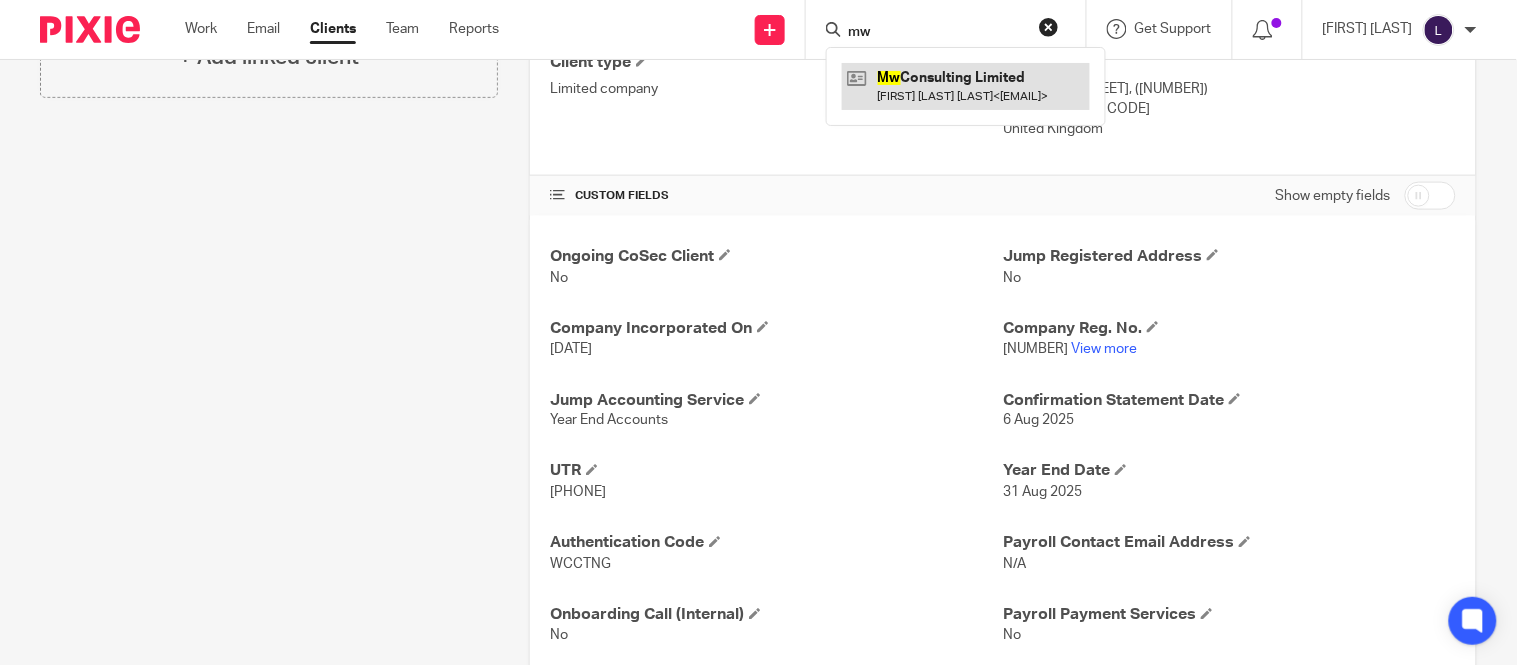 type on "mw" 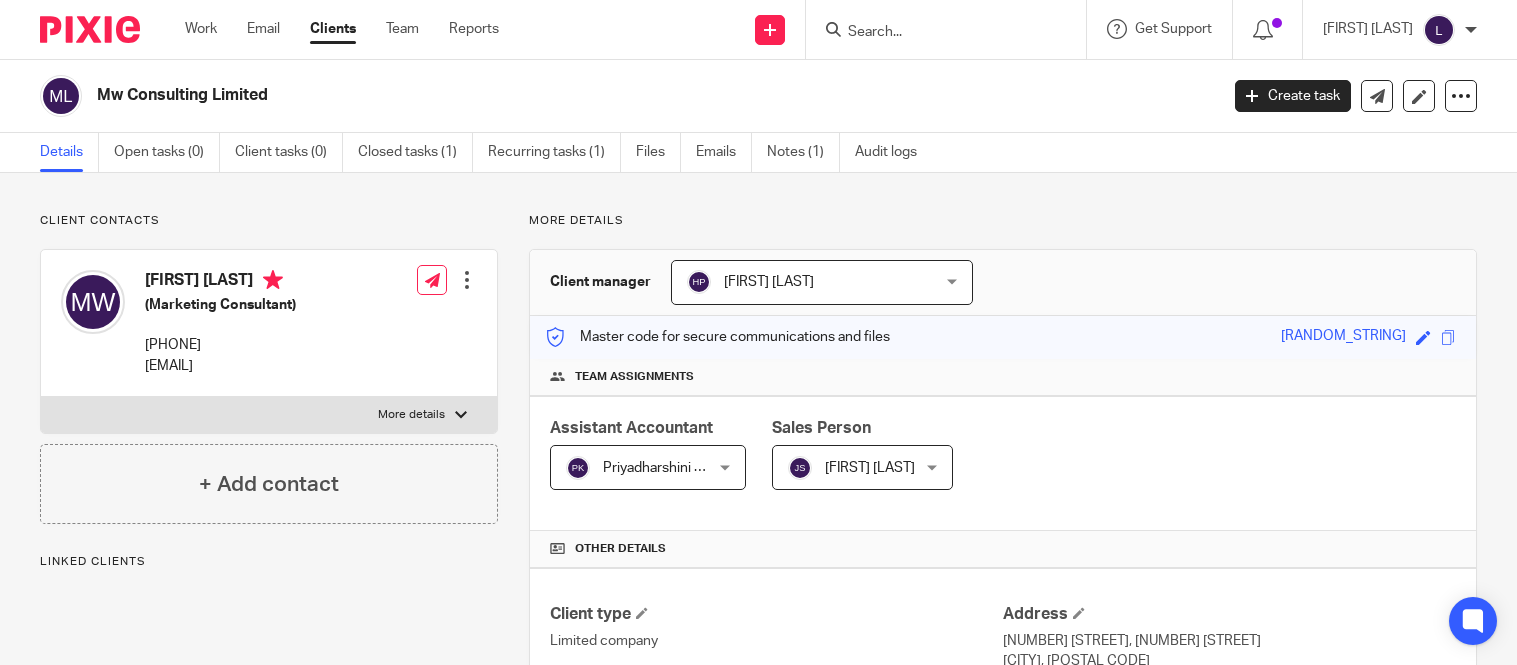 scroll, scrollTop: 0, scrollLeft: 0, axis: both 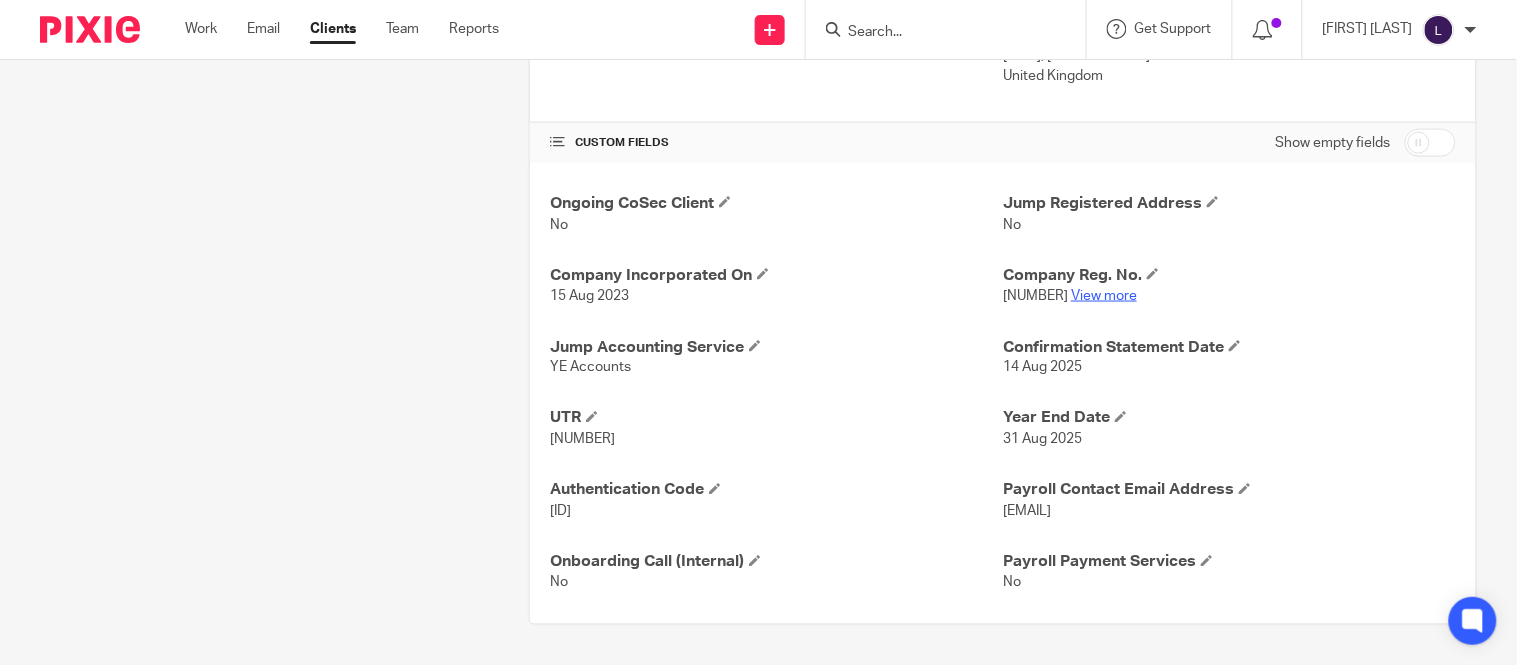 click on "View more" at bounding box center (1104, 296) 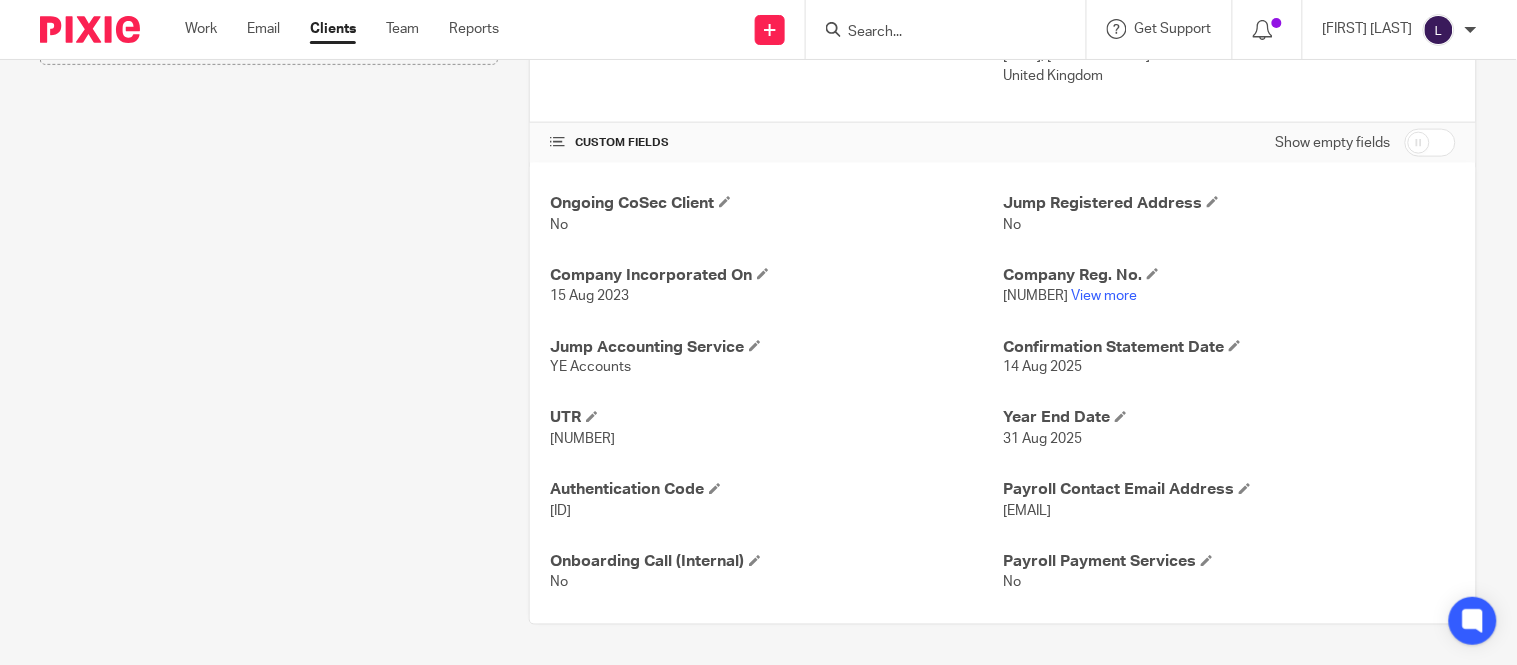click on "Work
Email
Clients
Team
Reports
Work
Email
Clients
Team
Reports
Settings" at bounding box center (347, 29) 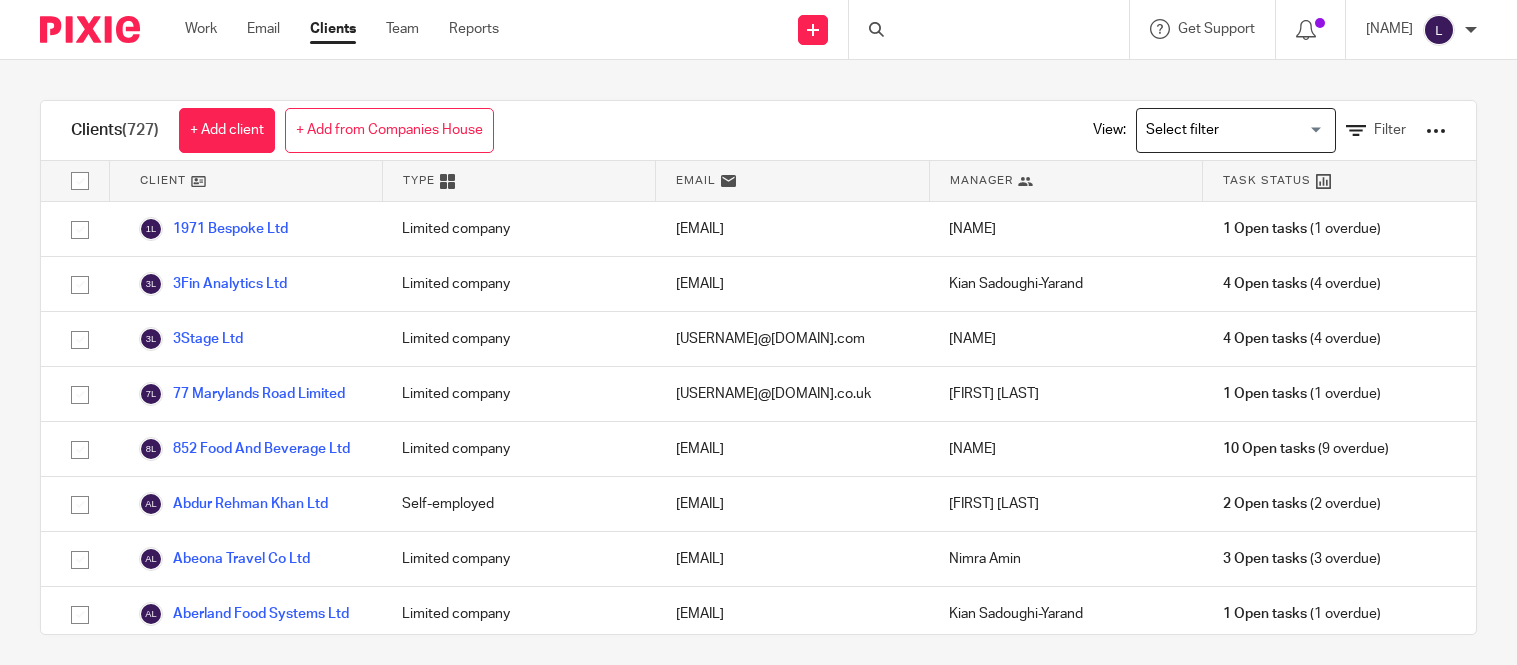 scroll, scrollTop: 0, scrollLeft: 0, axis: both 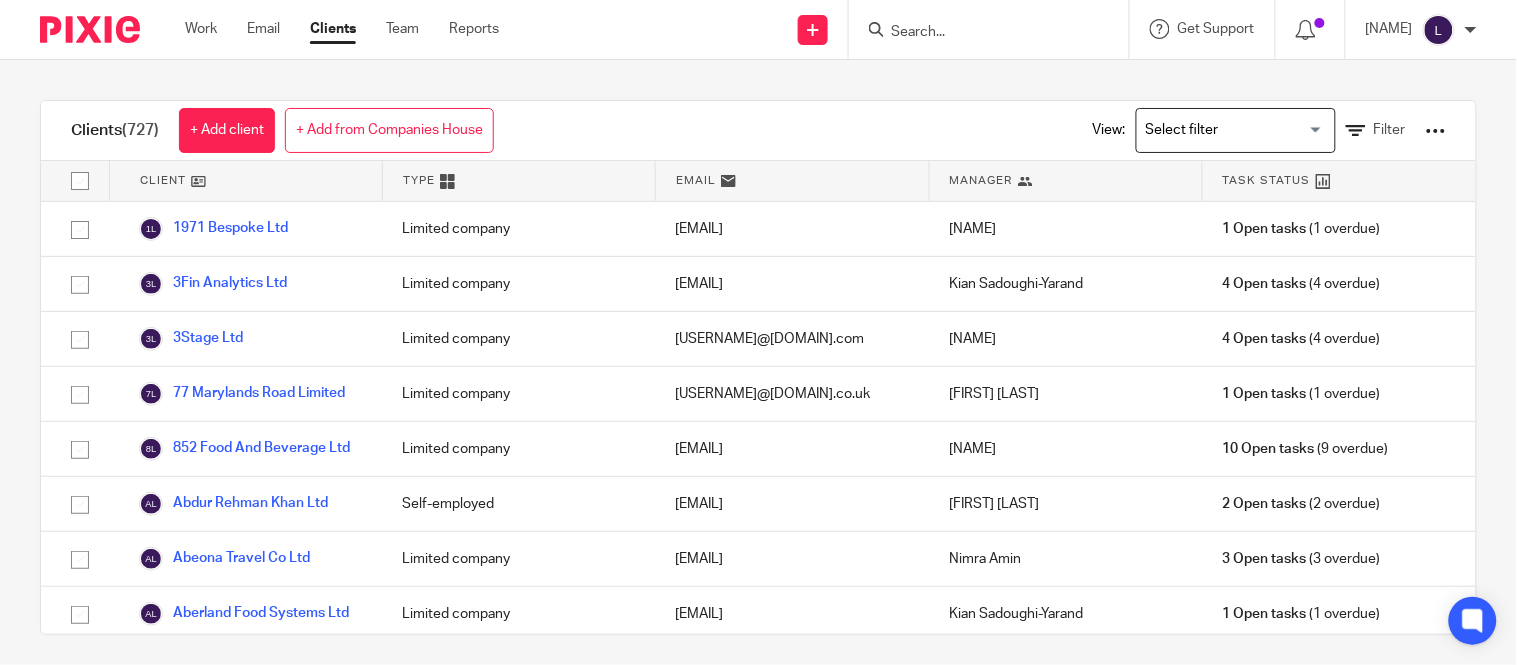 click on "Clients
(727)
+ Add client
+ Add from Companies House
View:
Loading...          Filter" at bounding box center (758, 131) 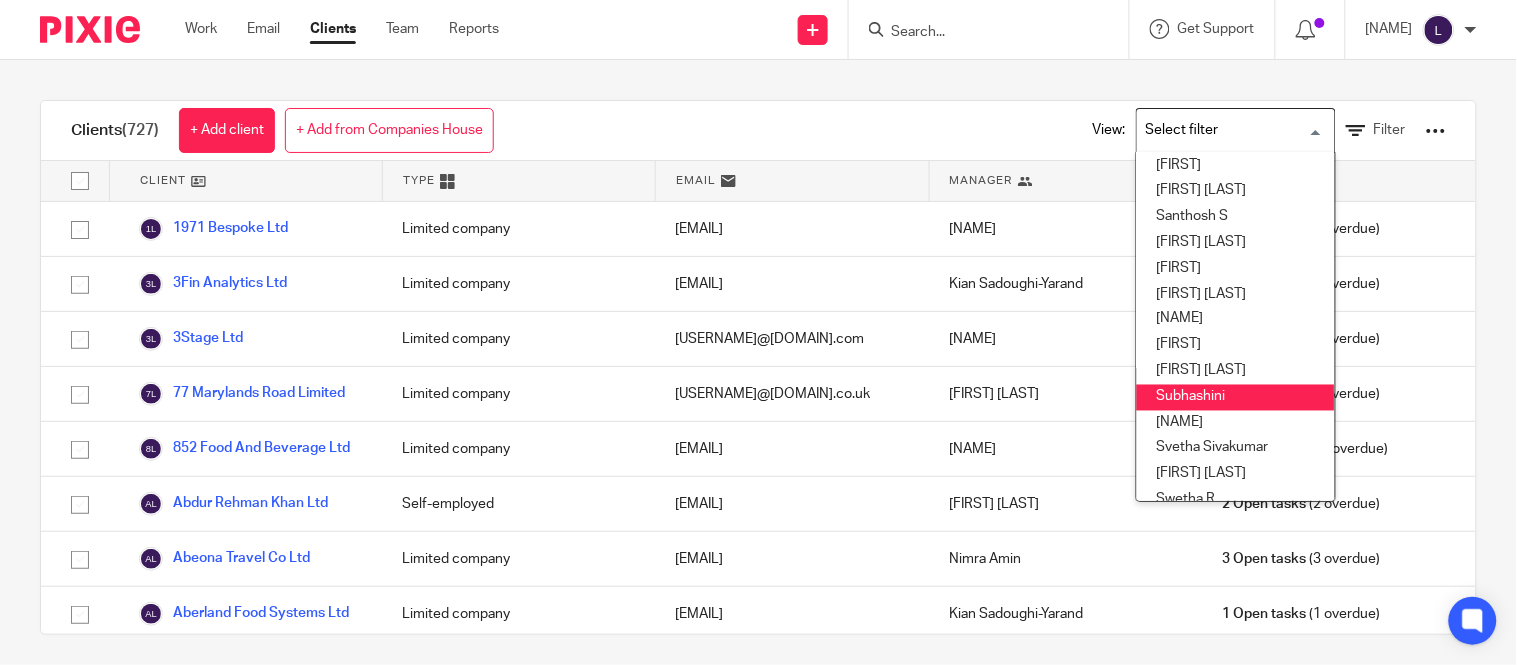 scroll, scrollTop: 864, scrollLeft: 0, axis: vertical 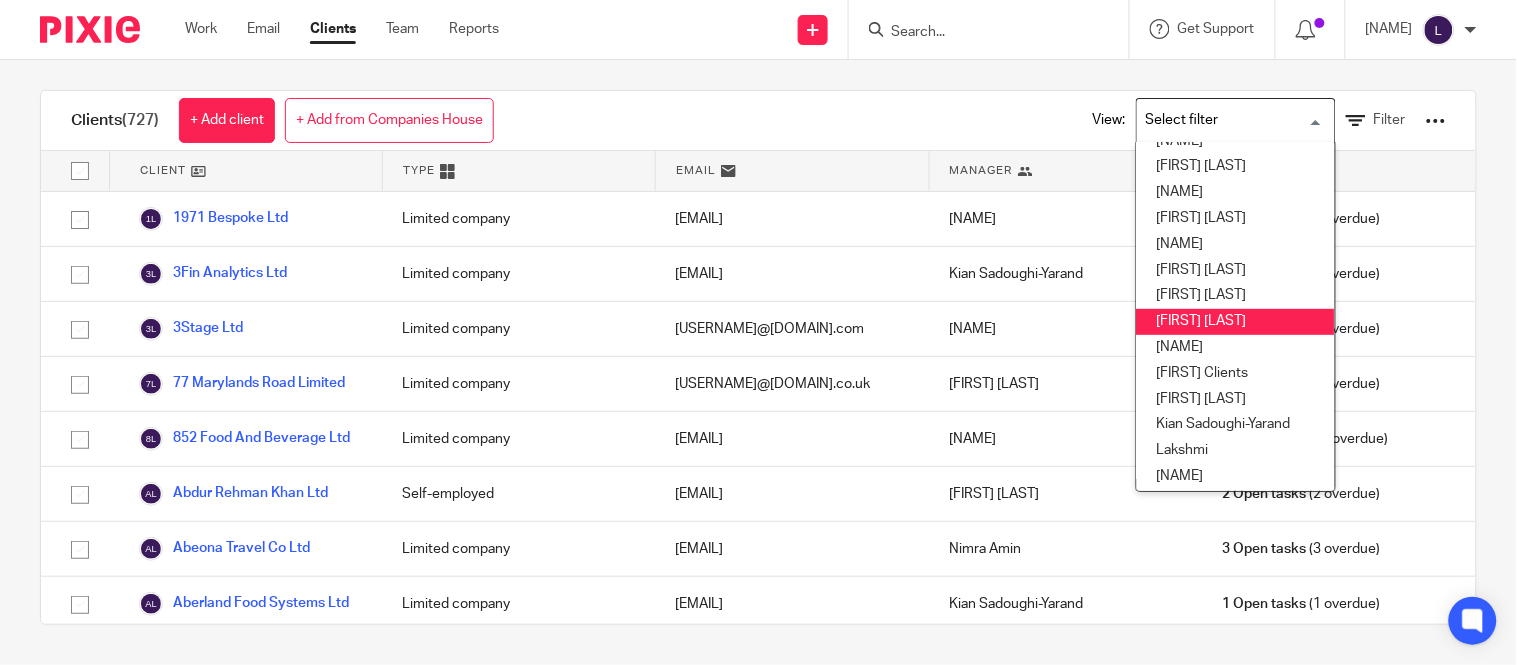 click on "[FIRST] [LAST]" at bounding box center (1236, 322) 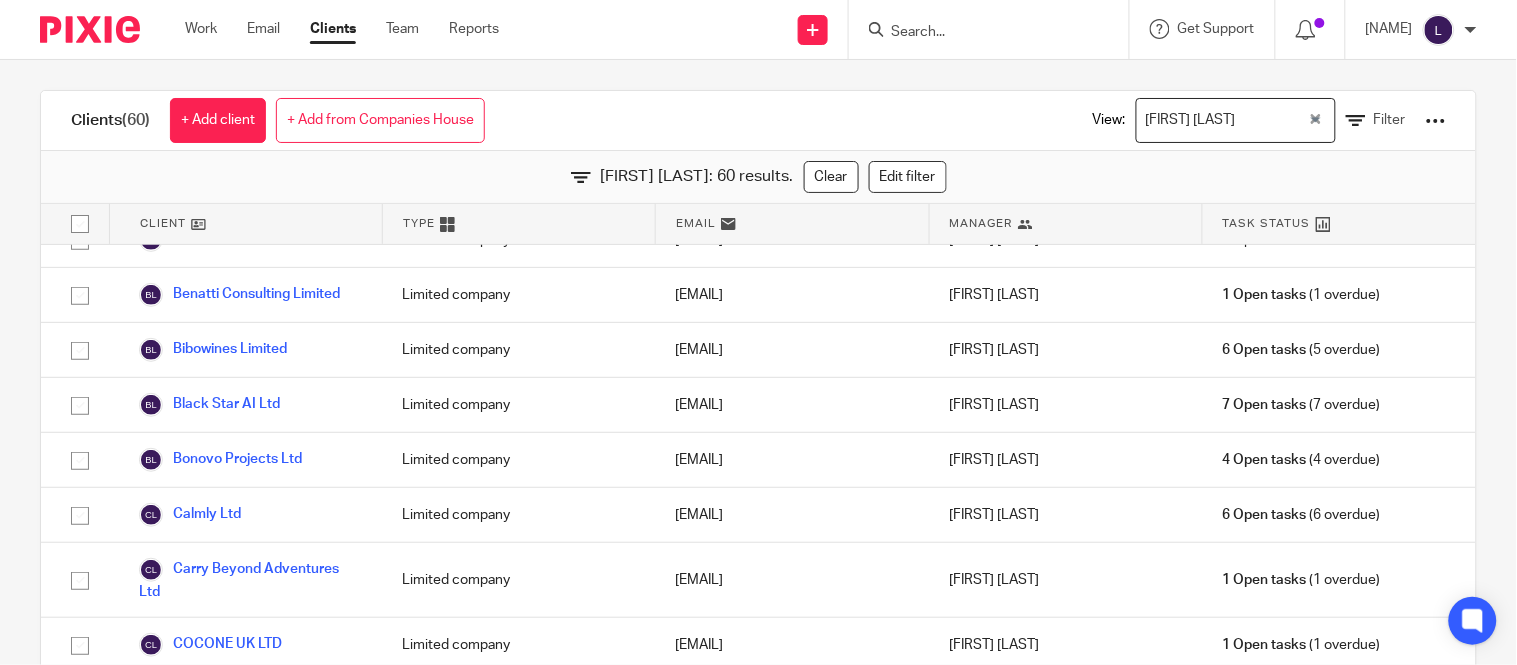 scroll, scrollTop: 306, scrollLeft: 0, axis: vertical 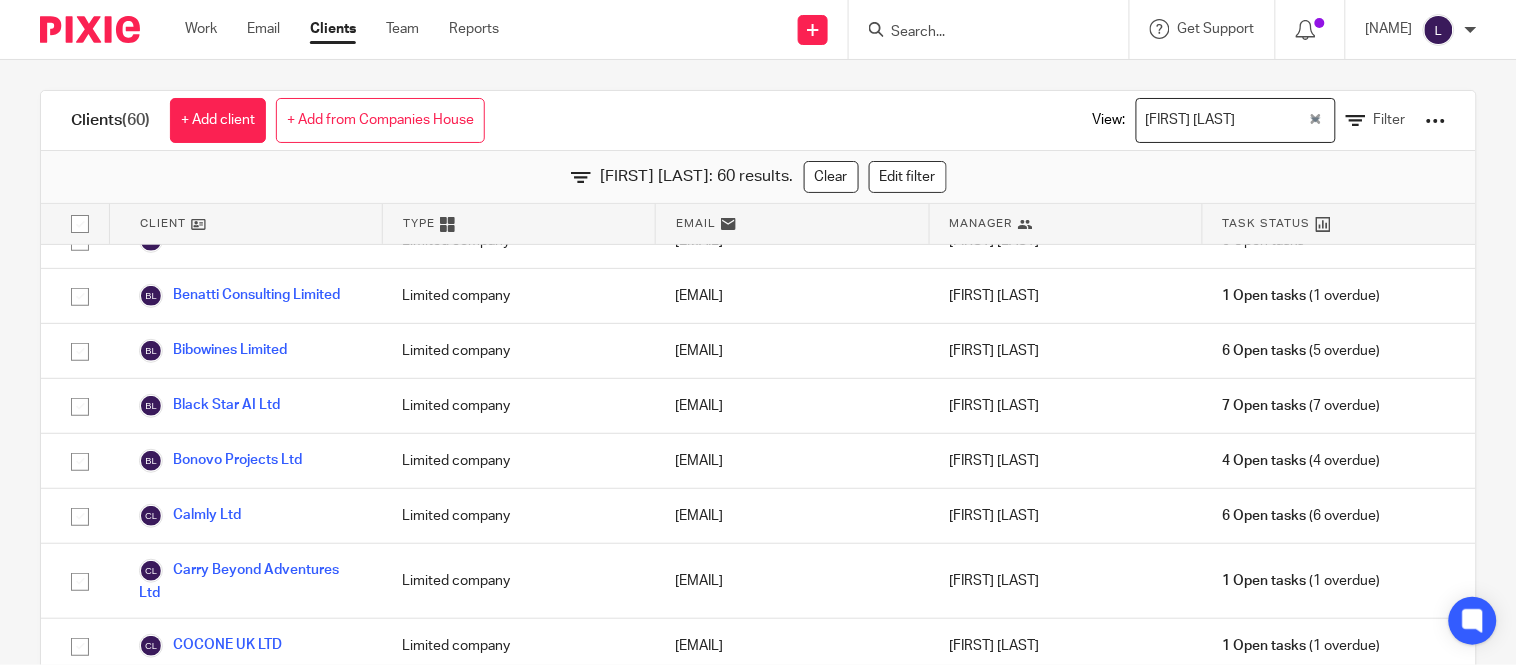 click on "Clients
(60)
+ Add client
+ Add from Companies House
View:
[FIRST] [LAST]
Loading...          Filter" at bounding box center (758, 121) 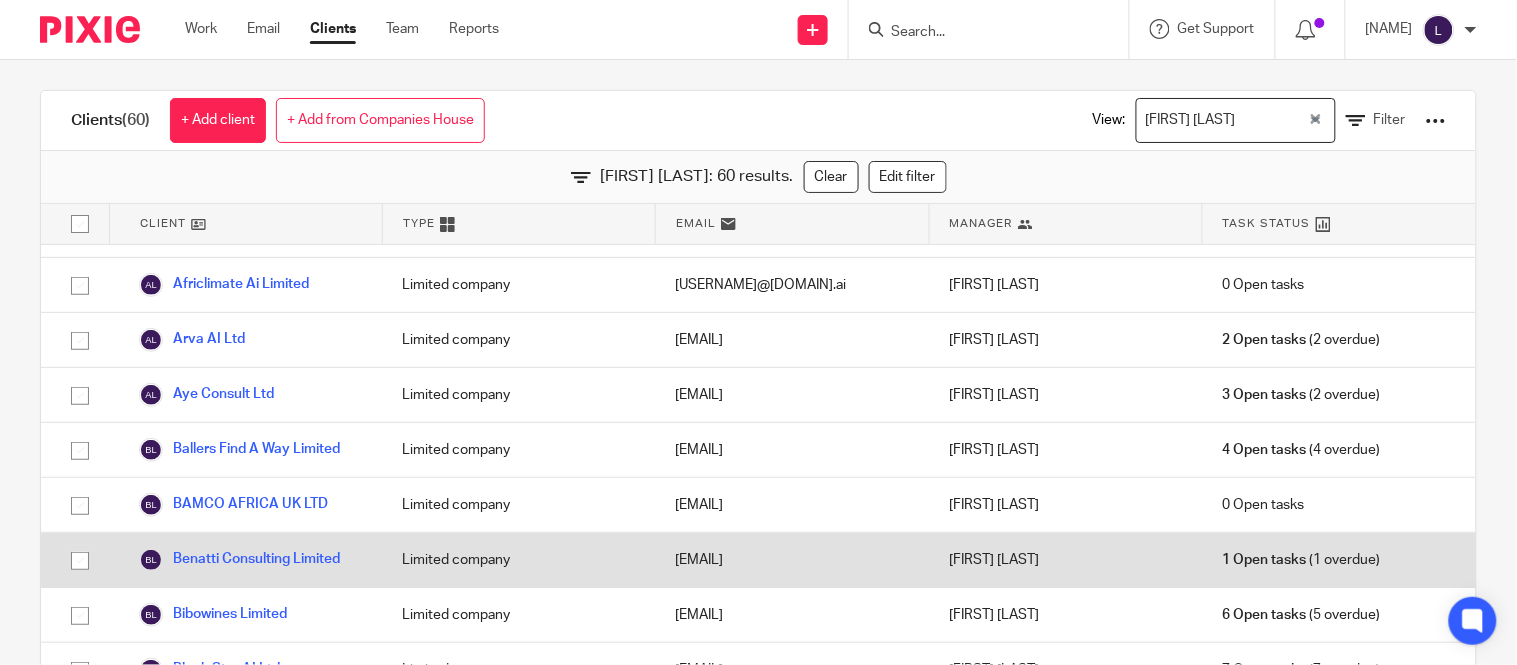 scroll, scrollTop: 0, scrollLeft: 0, axis: both 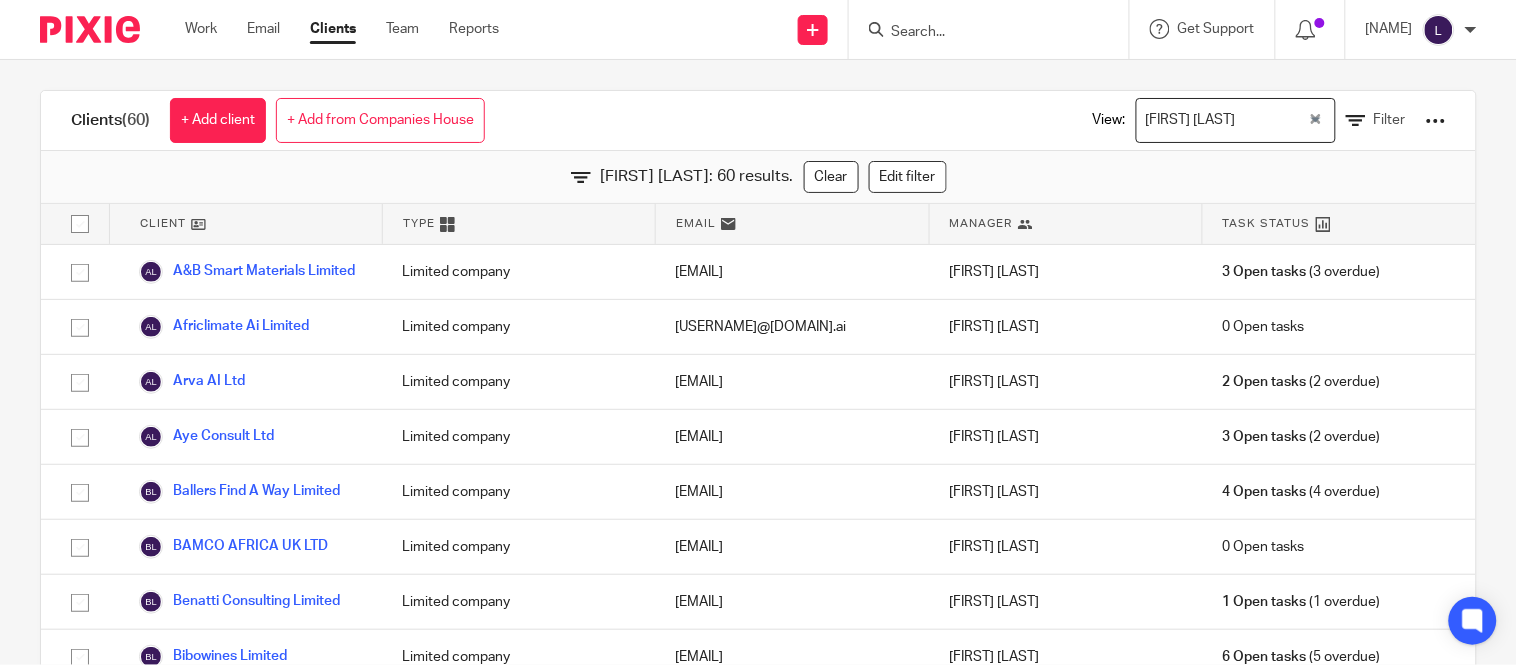 click at bounding box center (1274, 120) 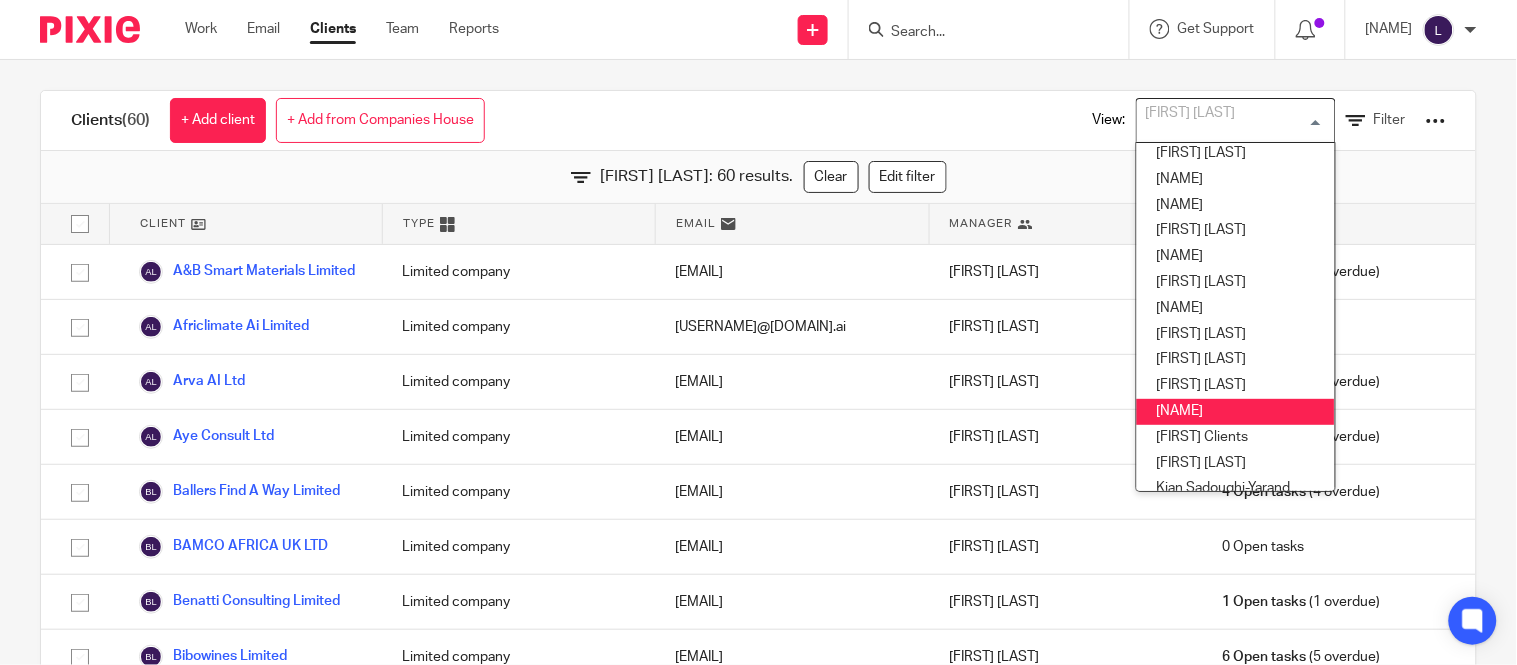 scroll, scrollTop: 275, scrollLeft: 0, axis: vertical 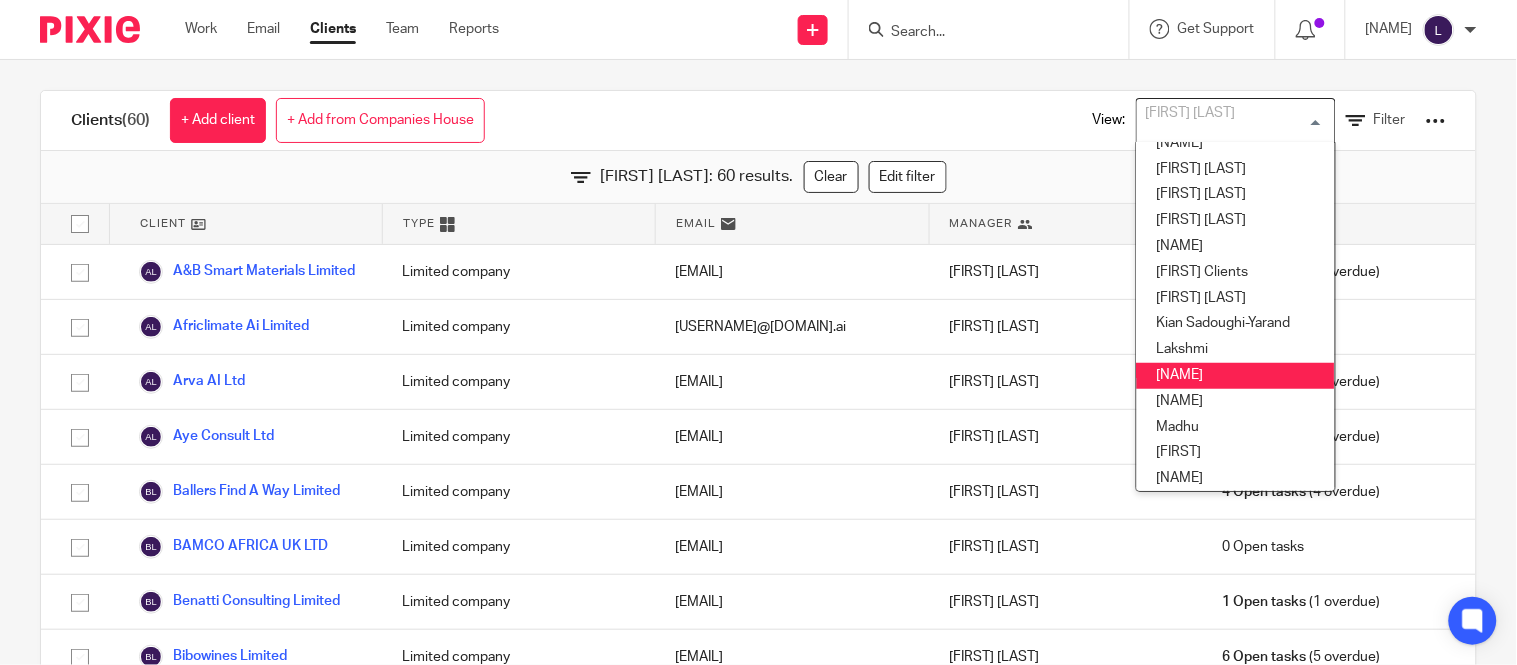 click on "[NAME]" at bounding box center [1236, 376] 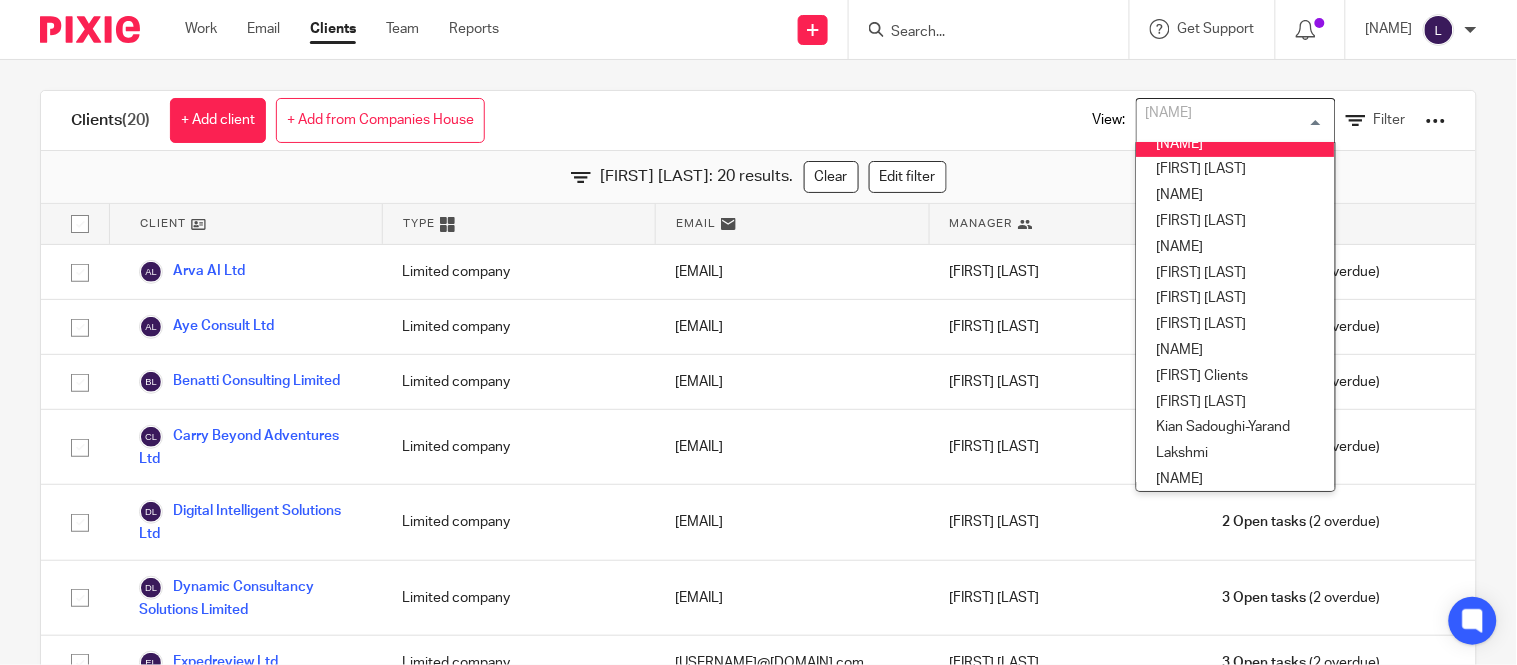scroll, scrollTop: 160, scrollLeft: 0, axis: vertical 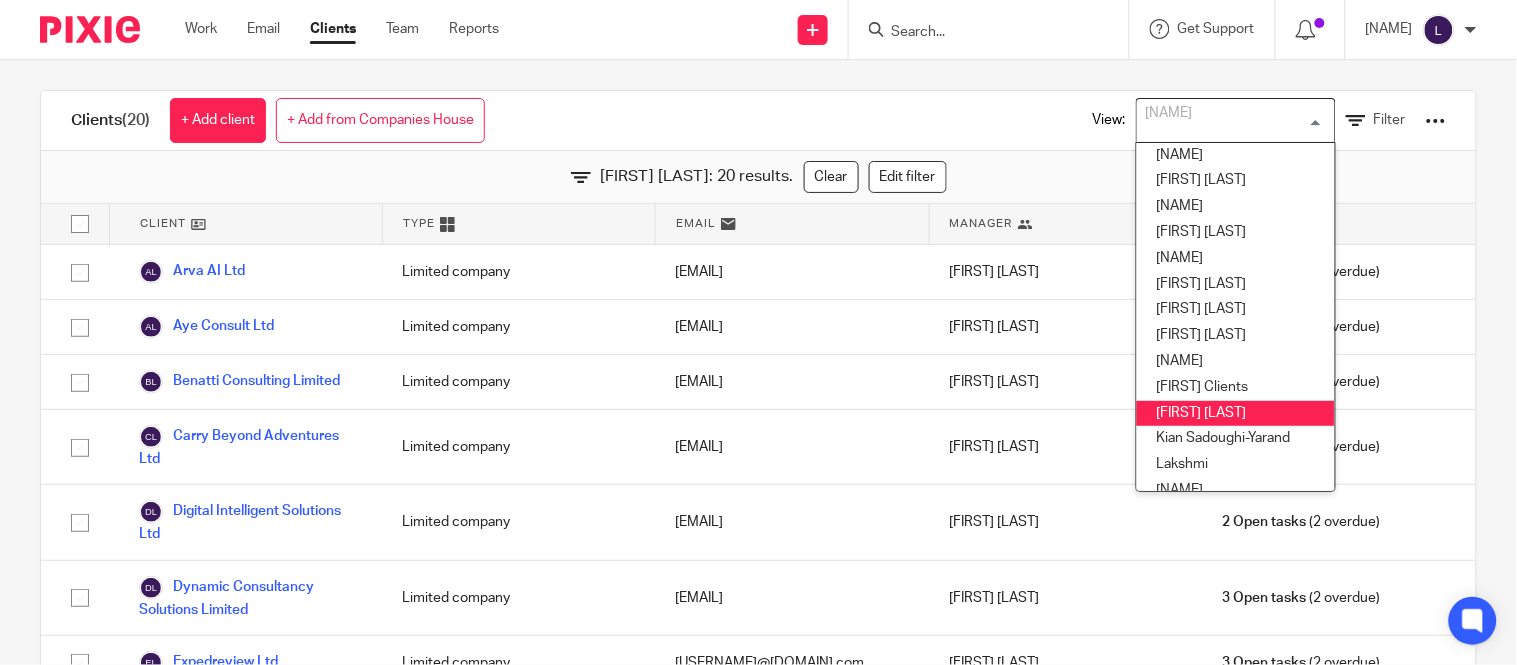 click on "Clients
(20)
+ Add client
+ Add from Companies House
View:
[FIRST] [LAST]
Loading...
[FIRST]
[FIRST]
[FIRST] [LAST]'s Clients
[FIRST]
[FIRST] [LAST]
[FIRST]
[FIRST]
[FIRST] [LAST]
[FIRST] [LAST]
[FIRST] [LAST]
[FIRST]
[FIRST]
[FIRST] [LAST]
[FIRST] [LAST]
[FIRST] Clients
[FIRST] [LAST]
[FIRST] [LAST]
[FIRST]
[FIRST]
[FIRST]
[FIRST]
[FIRST] Clients
[FIRST] [LAST]
Filter" at bounding box center (758, 121) 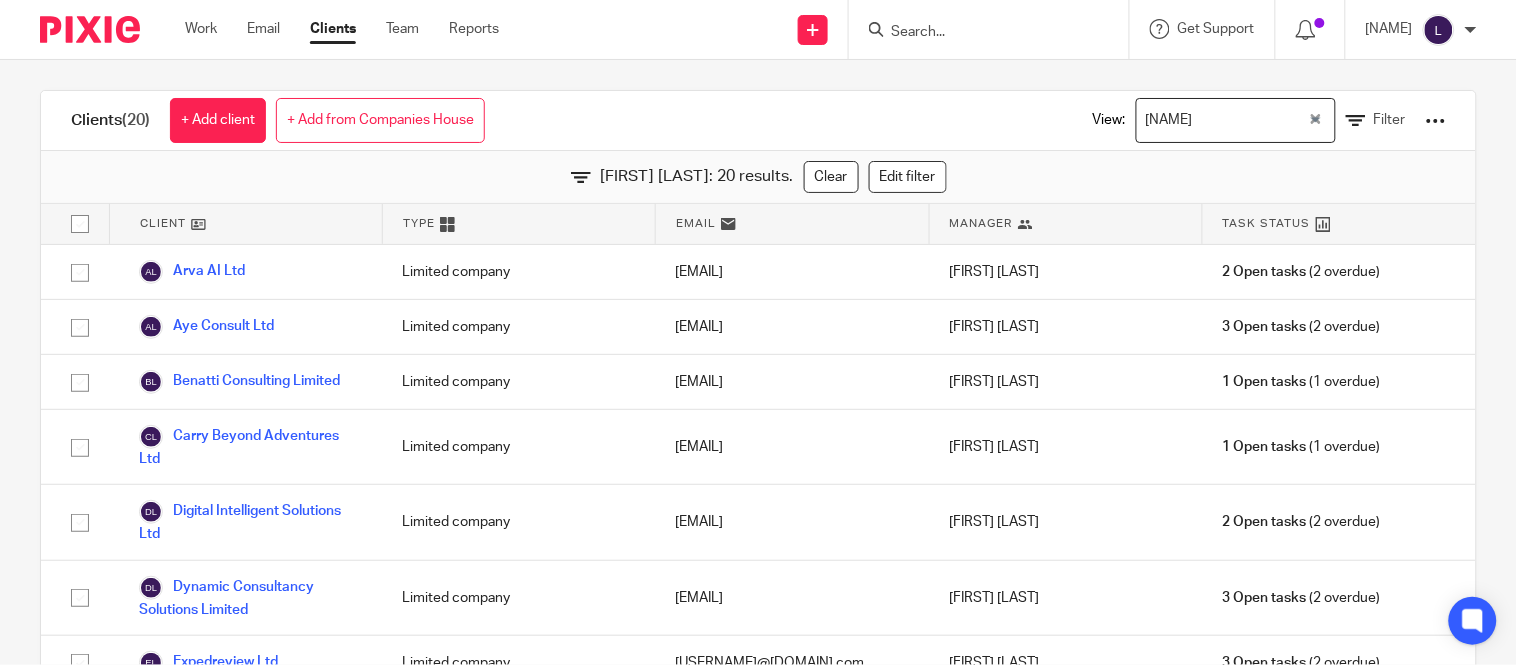 click at bounding box center [1252, 120] 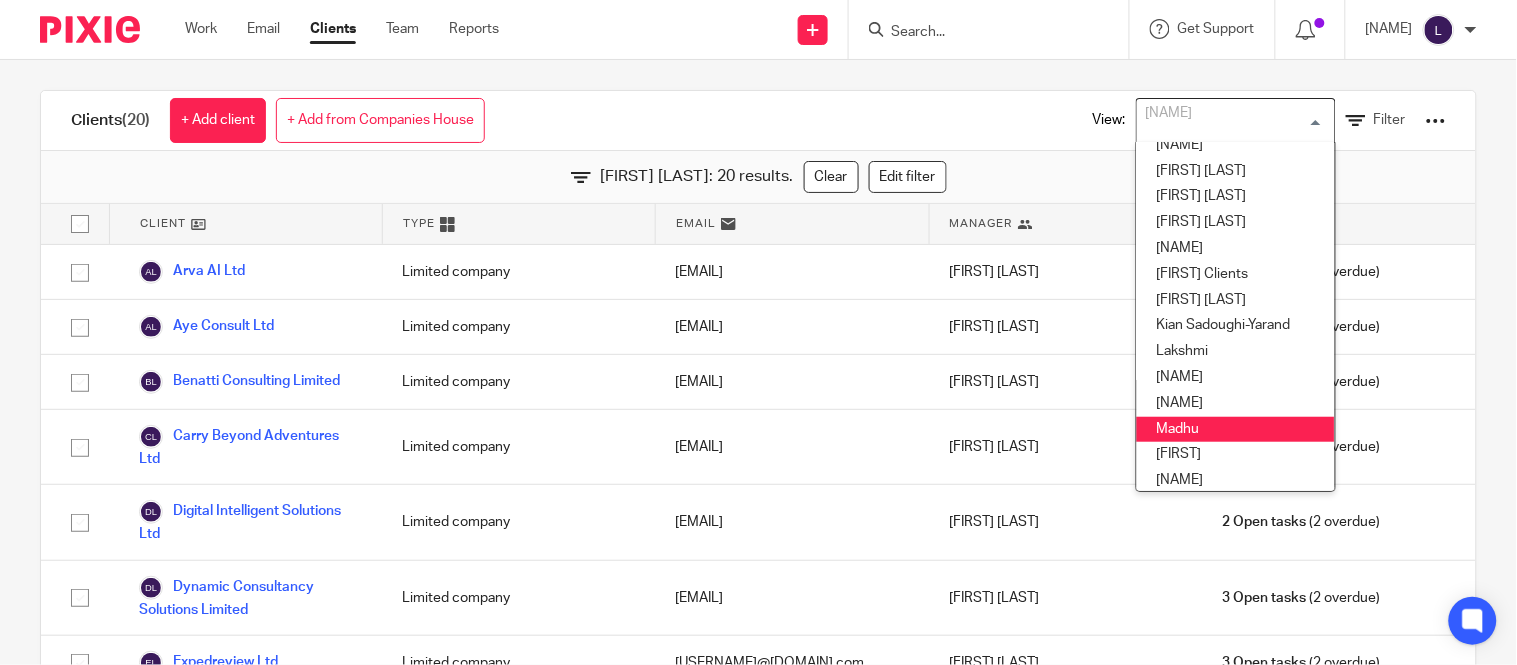 scroll, scrollTop: 312, scrollLeft: 0, axis: vertical 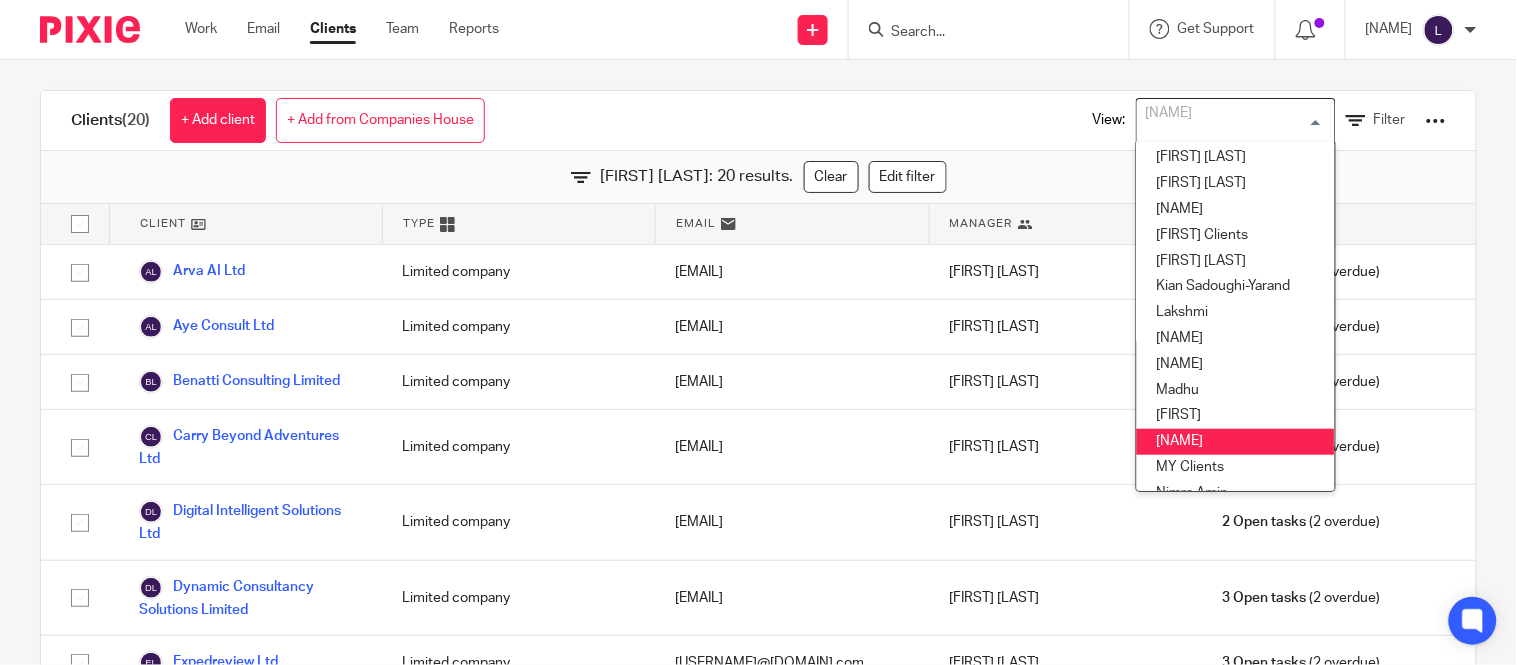 click on "[NAME]" at bounding box center [1236, 442] 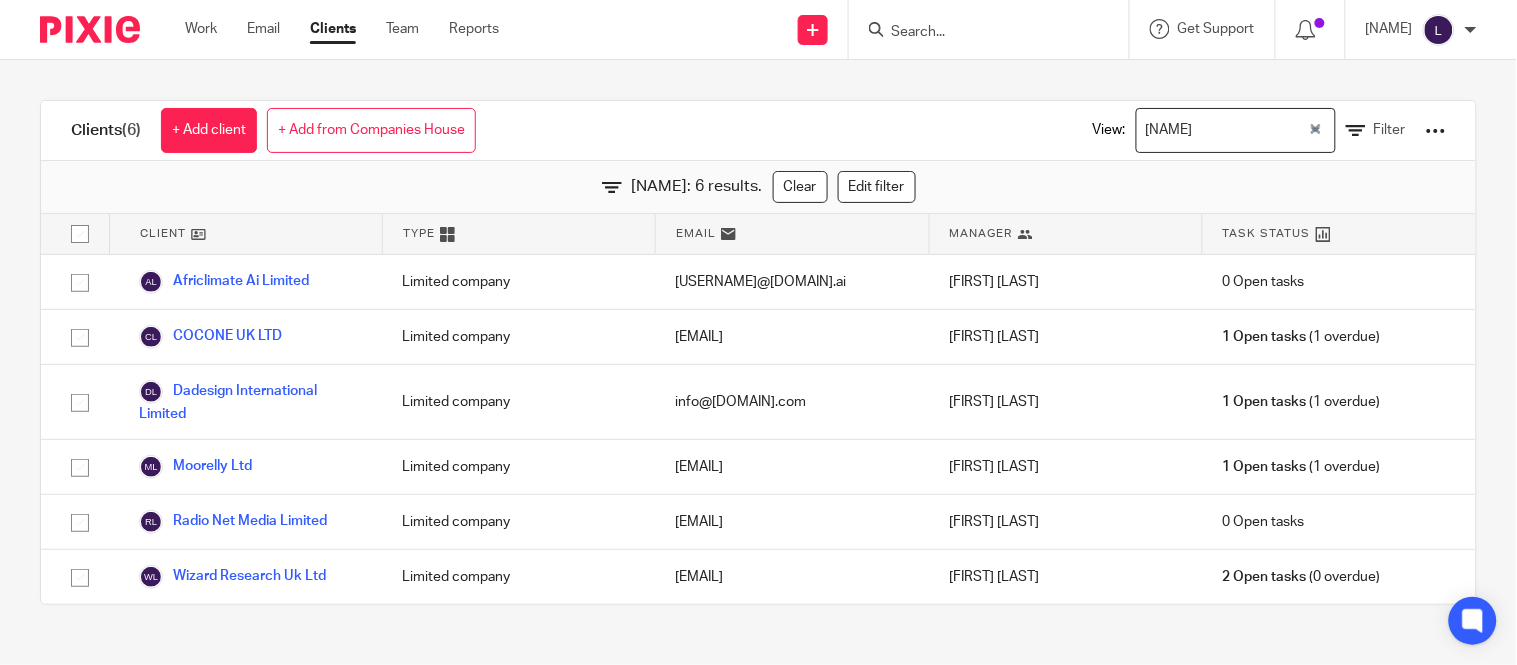 scroll, scrollTop: 0, scrollLeft: 0, axis: both 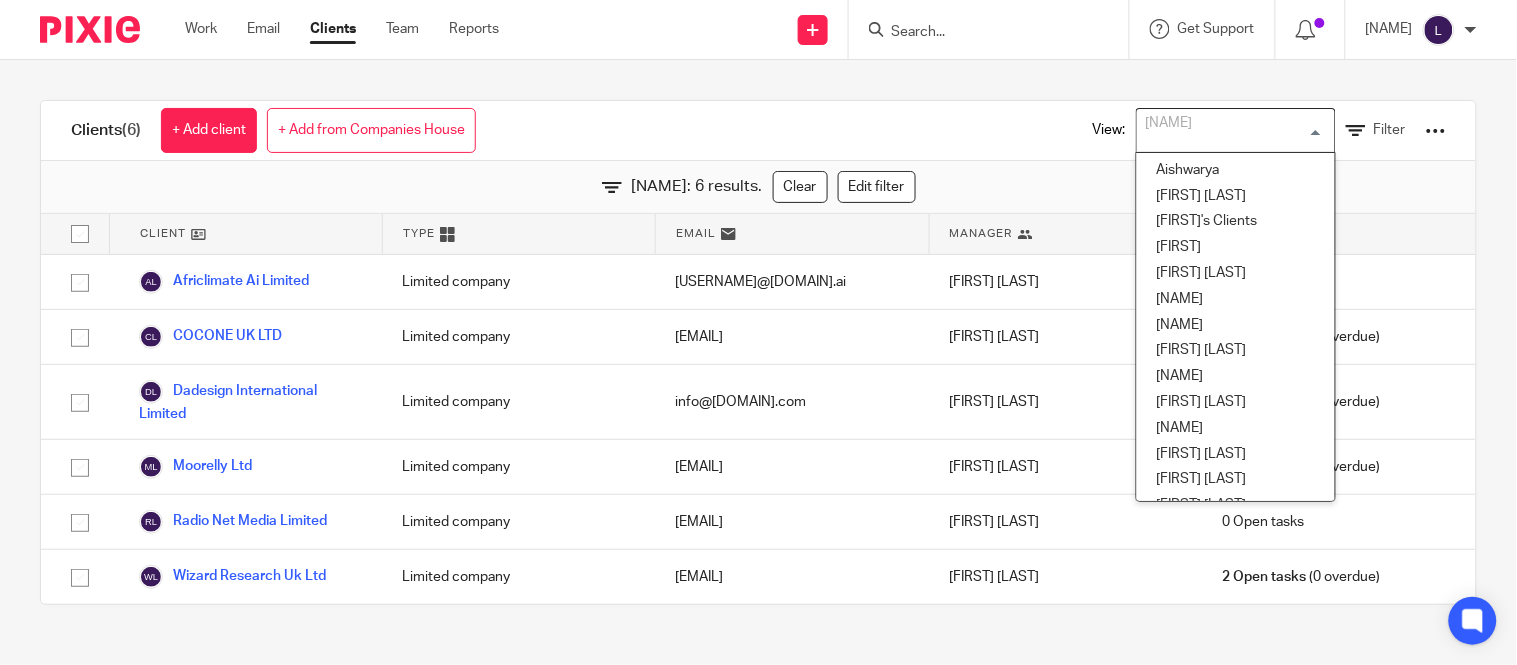 click on "[NAME]" at bounding box center [1231, 128] 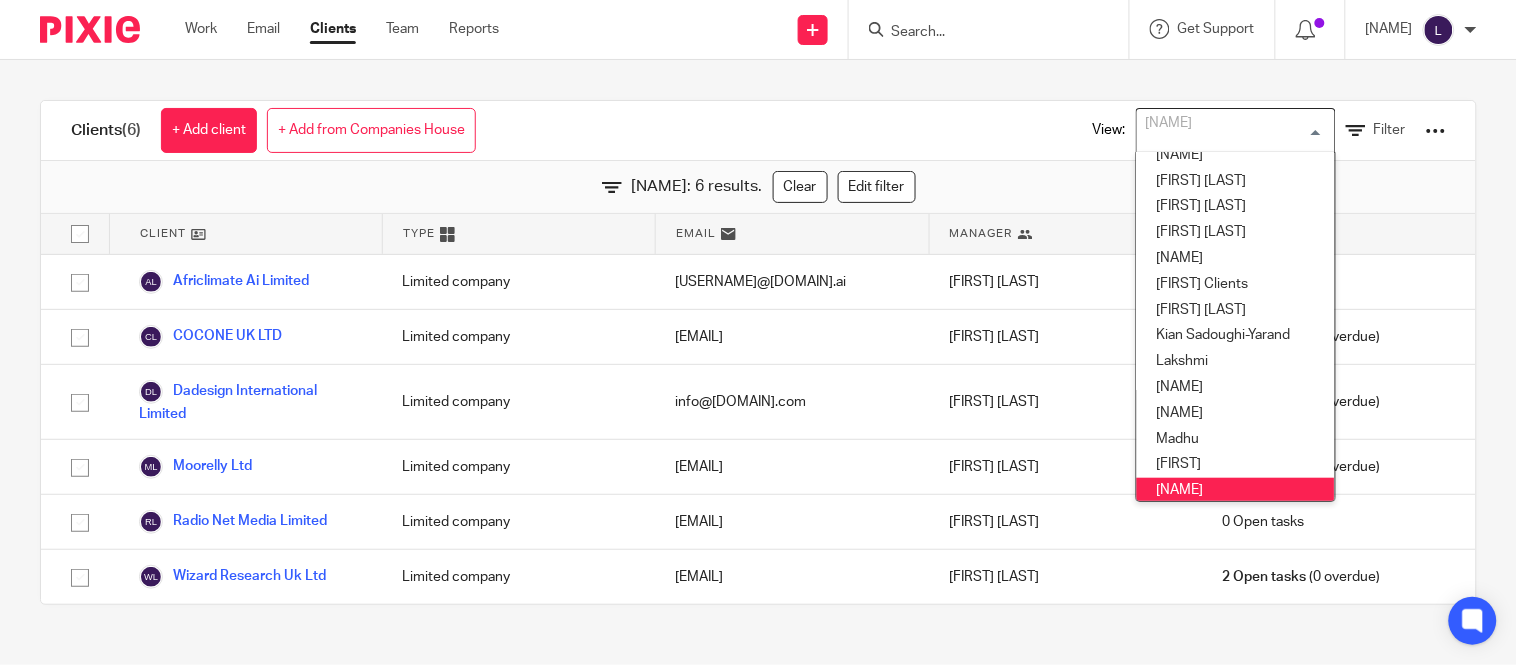 scroll, scrollTop: 263, scrollLeft: 0, axis: vertical 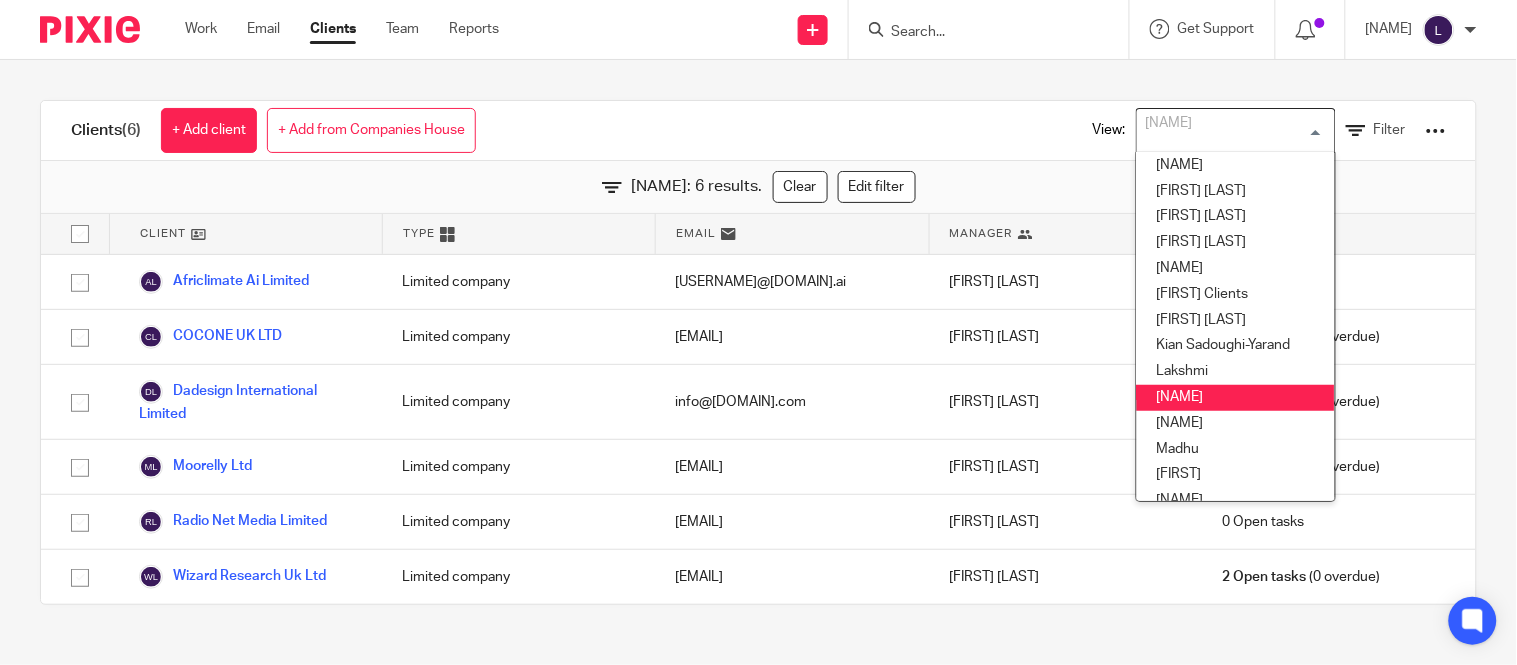 click on "[NAME]" at bounding box center [1236, 398] 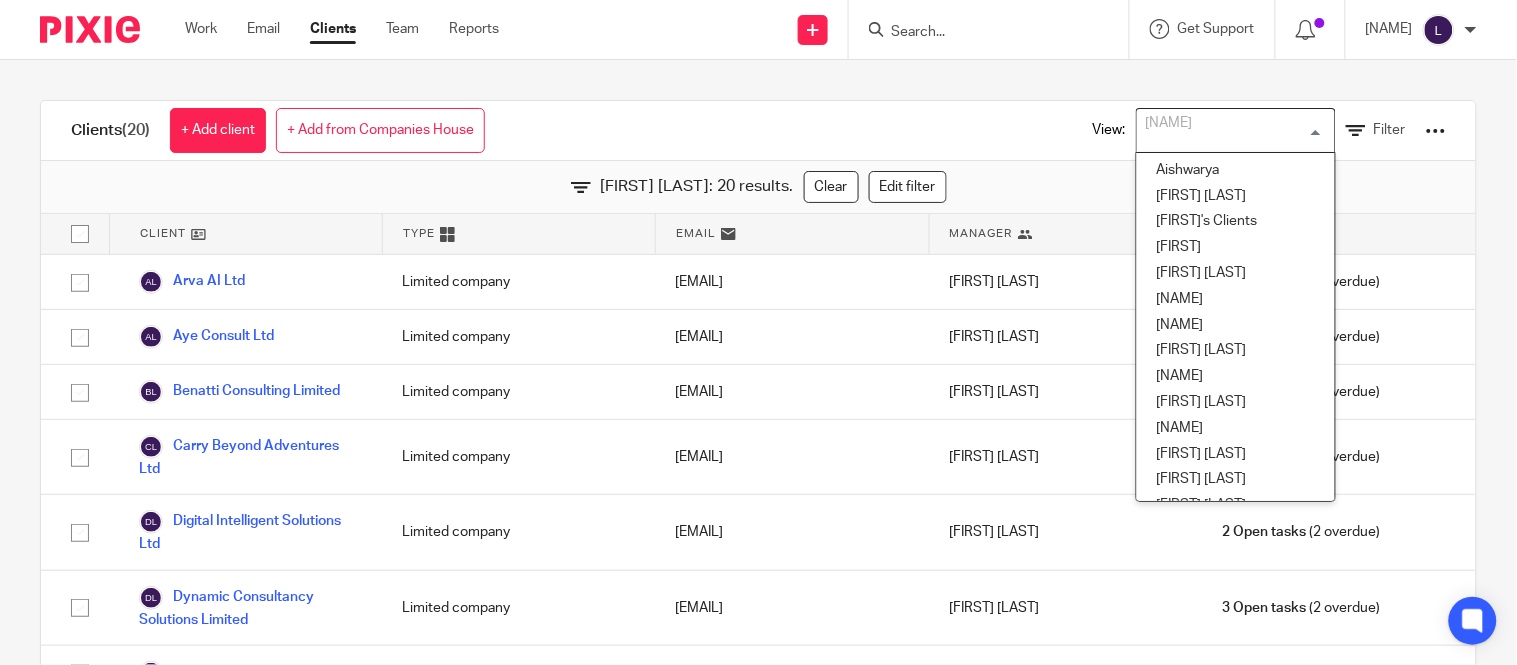 click on "[NAME]" at bounding box center (1231, 128) 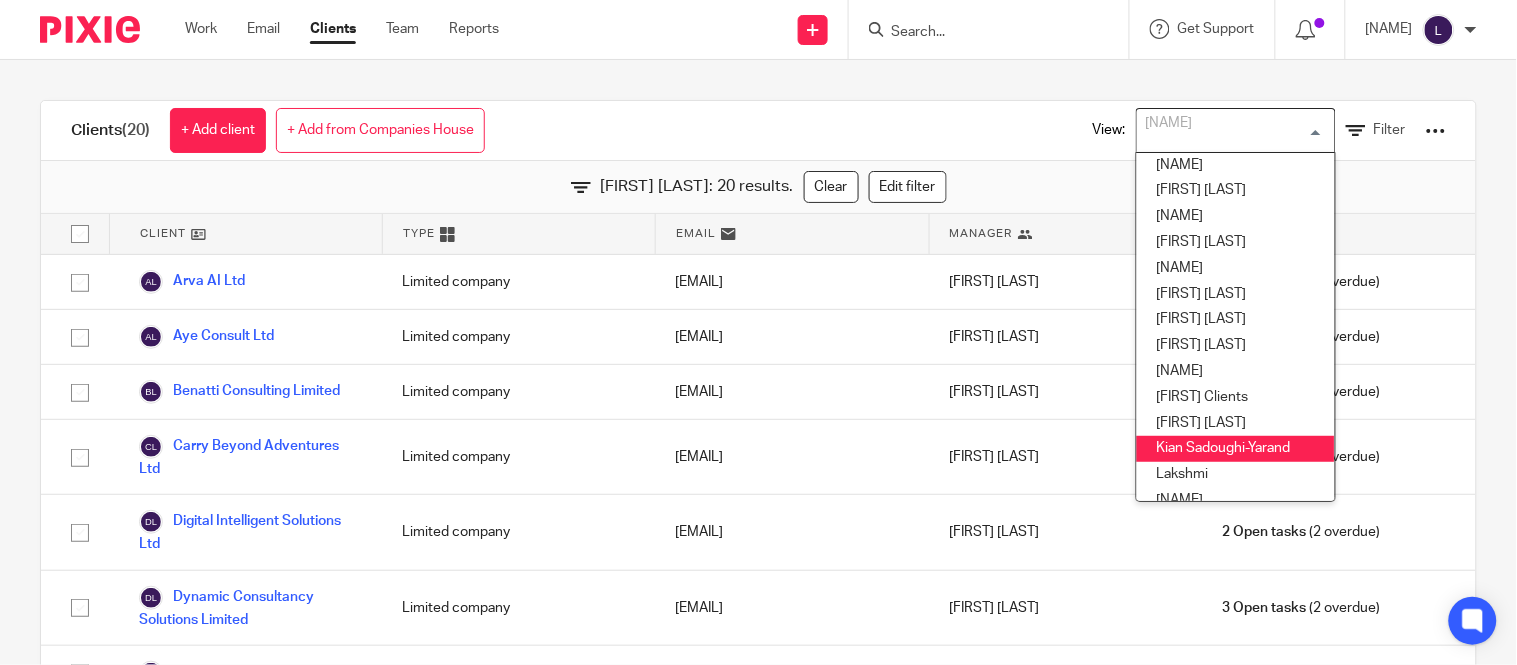 scroll, scrollTop: 282, scrollLeft: 0, axis: vertical 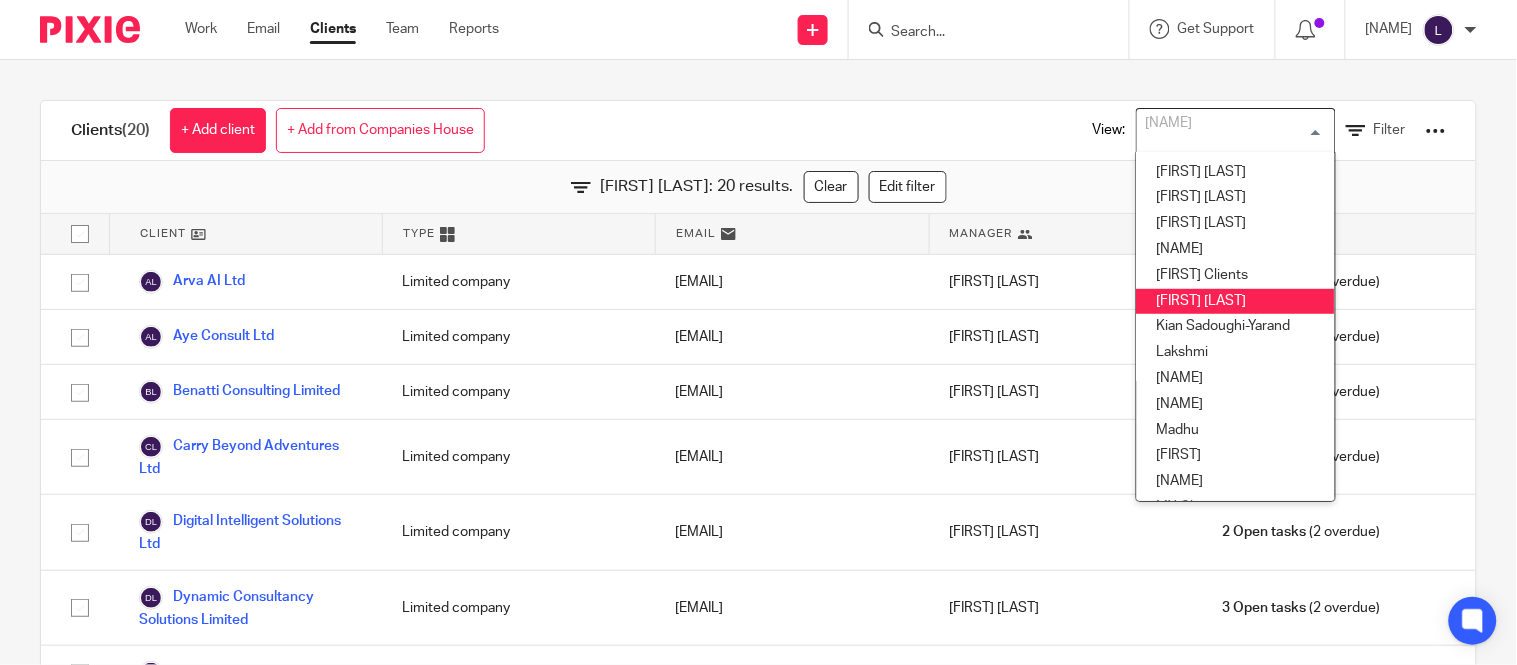 click on "[FIRST] [LAST]" at bounding box center [1236, 302] 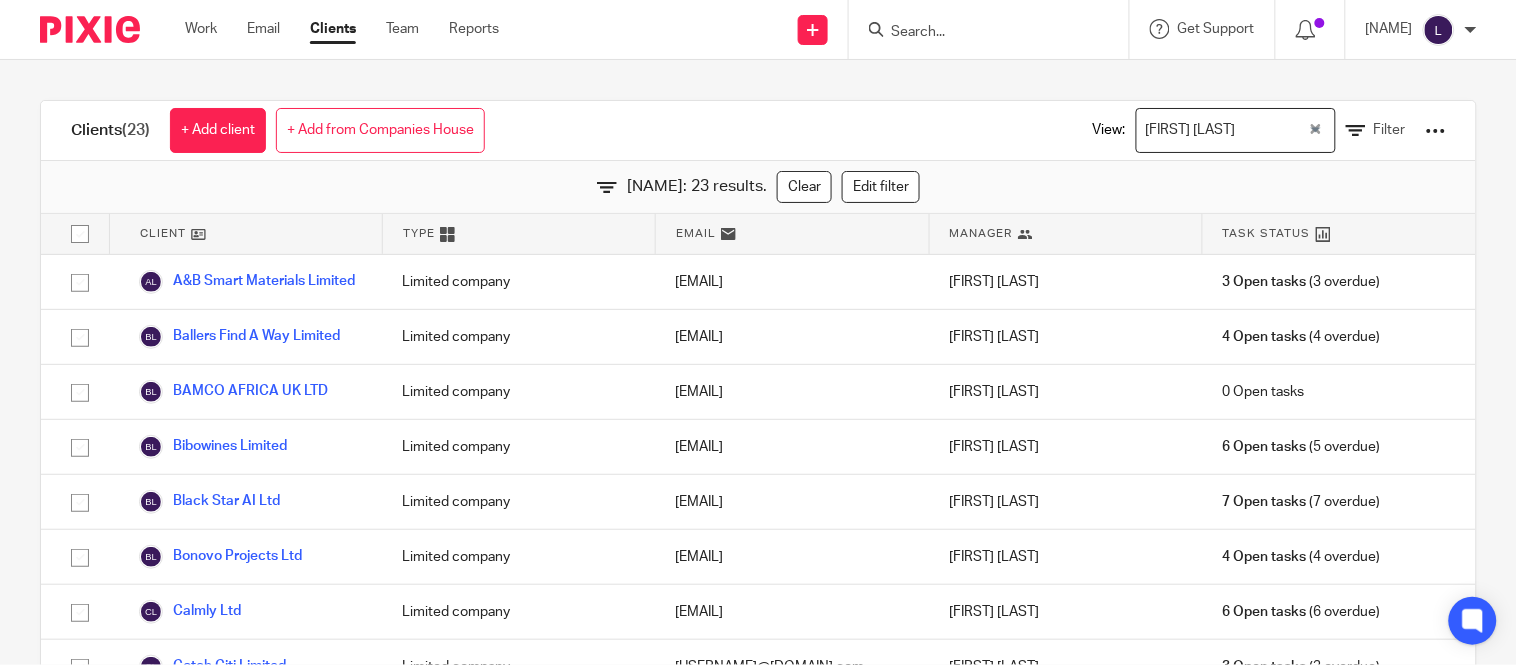 scroll, scrollTop: 54, scrollLeft: 0, axis: vertical 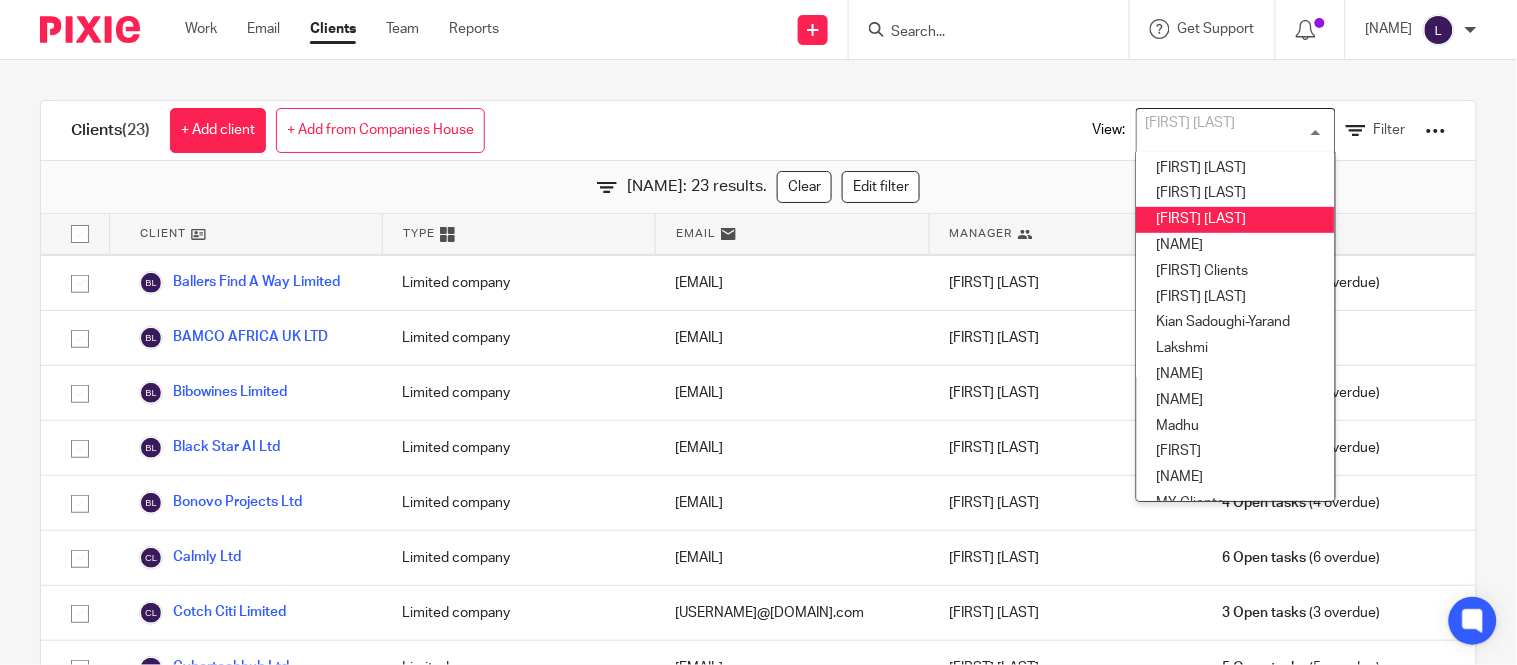 click on "[FIRST] [LAST]" at bounding box center [1236, 220] 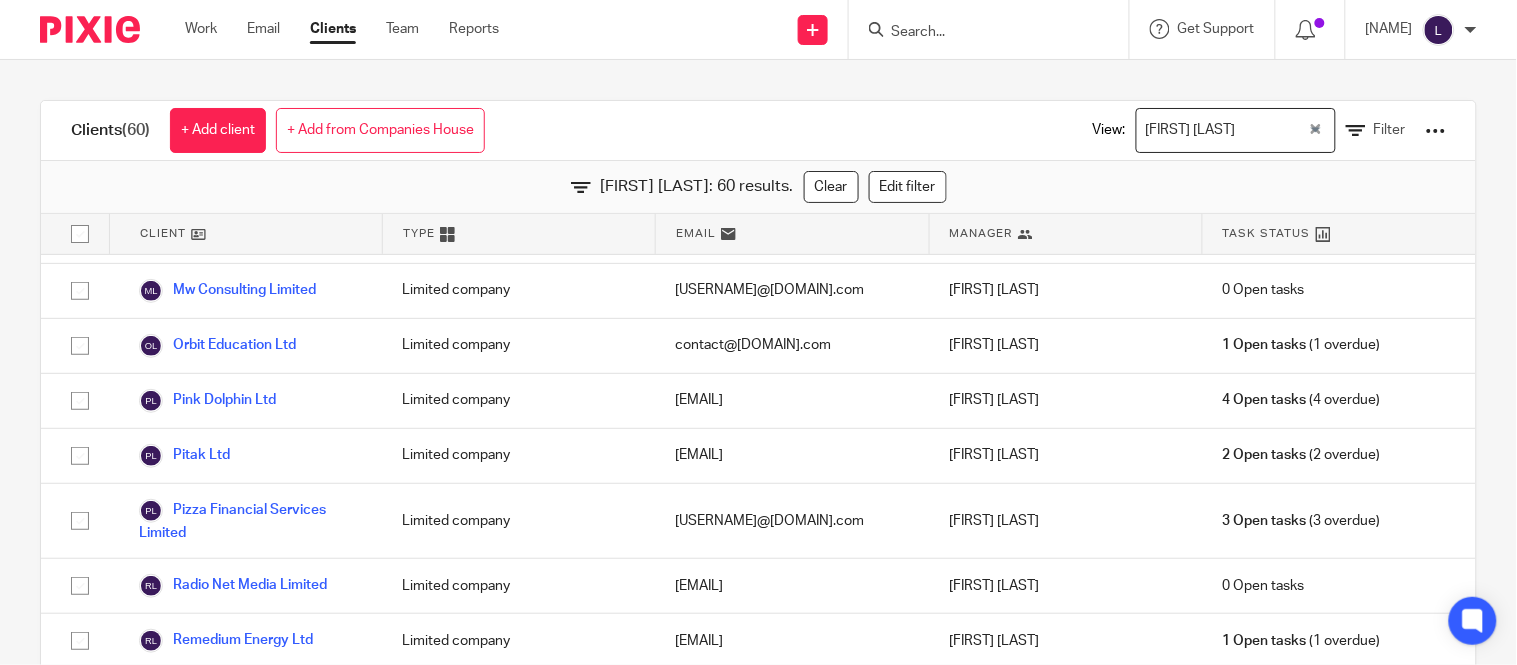 scroll, scrollTop: 3150, scrollLeft: 0, axis: vertical 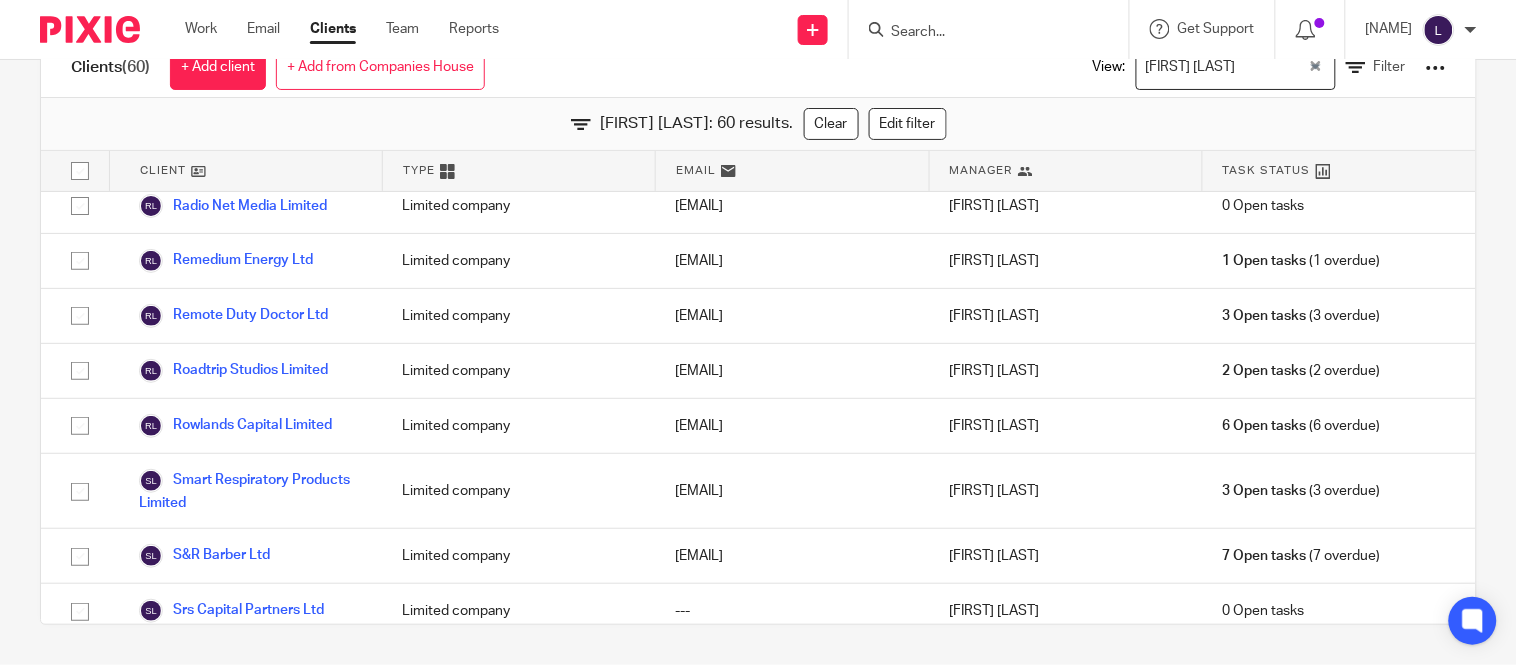 click on "Type" at bounding box center (419, 170) 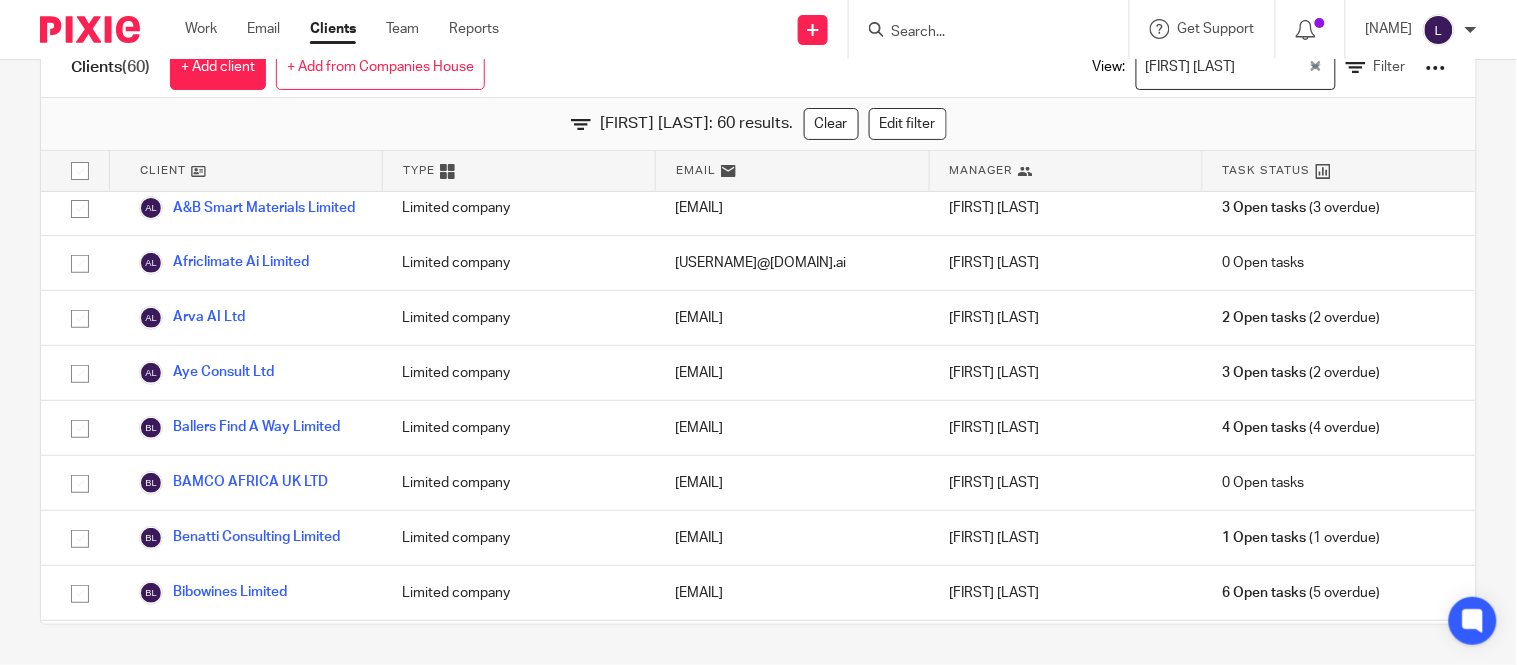 scroll, scrollTop: 0, scrollLeft: 0, axis: both 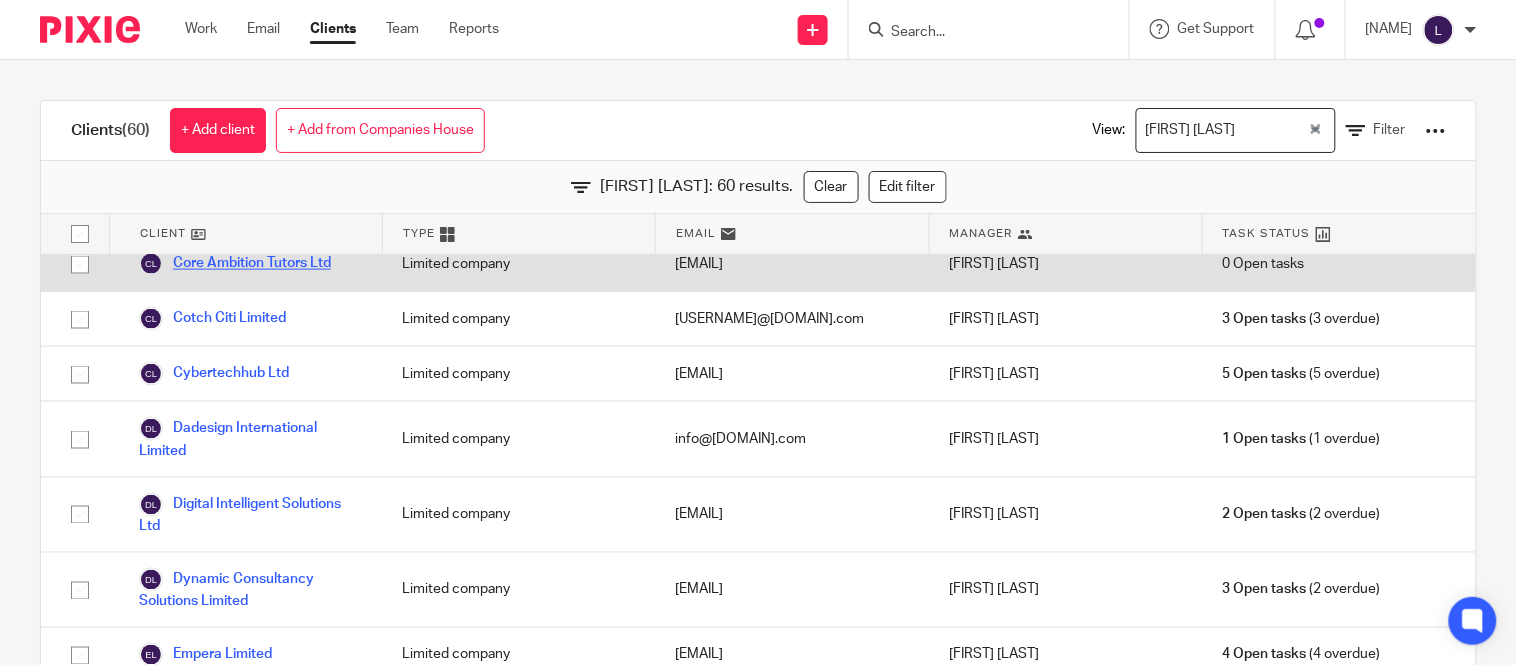 click on "Core Ambition Tutors Ltd" at bounding box center (235, 264) 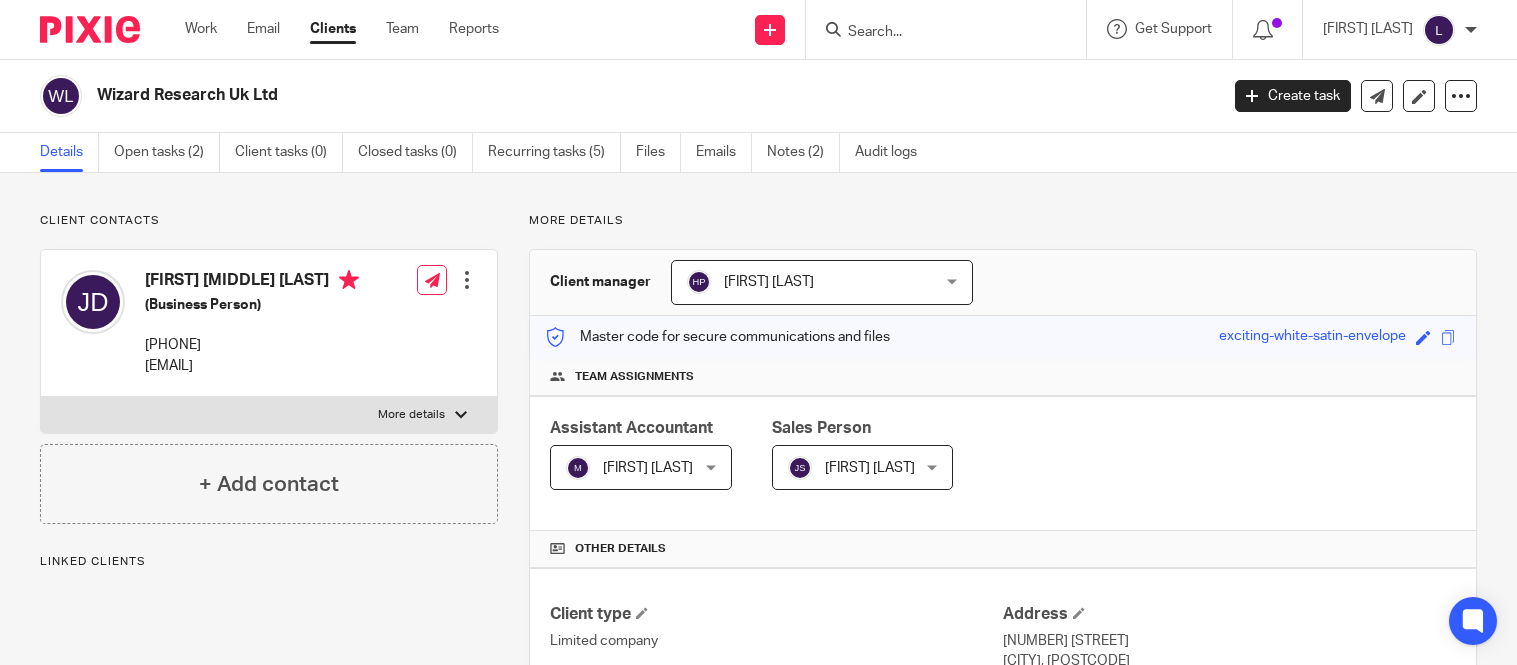 scroll, scrollTop: 0, scrollLeft: 0, axis: both 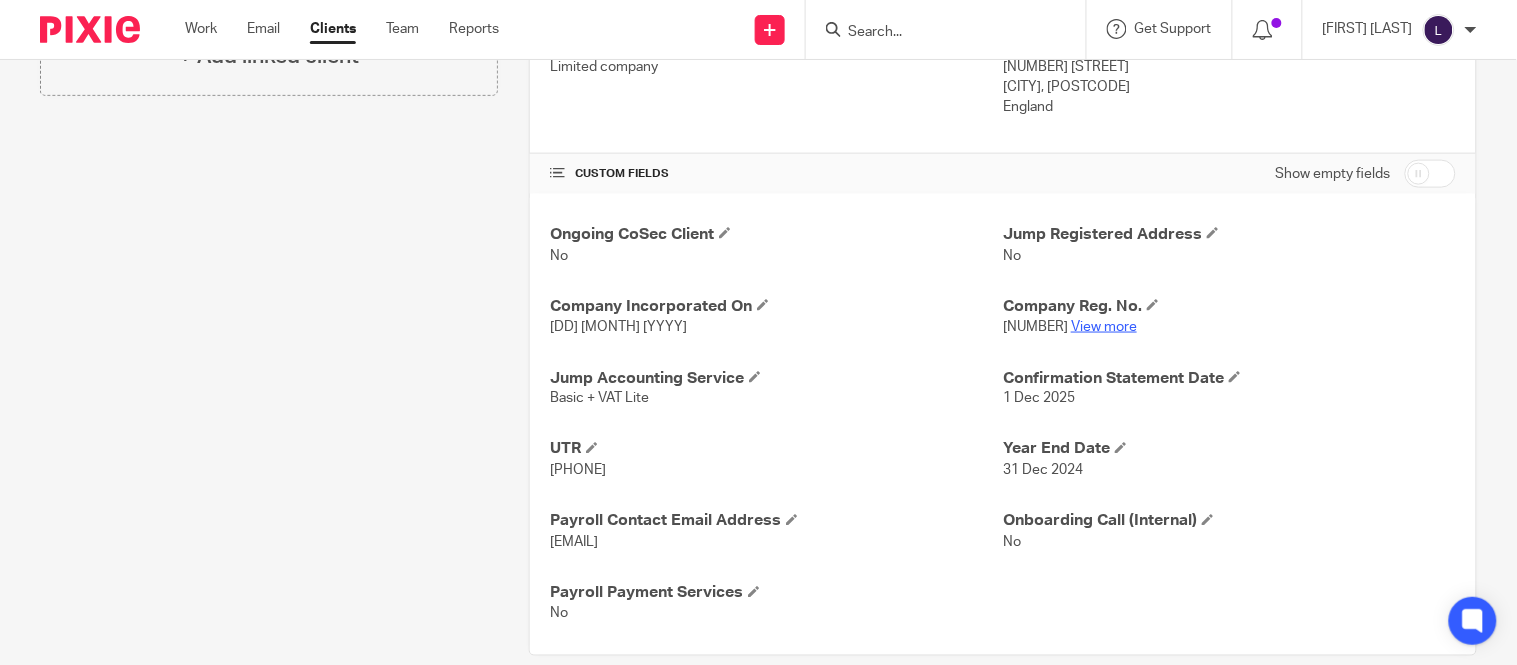 click on "View more" at bounding box center [1104, 327] 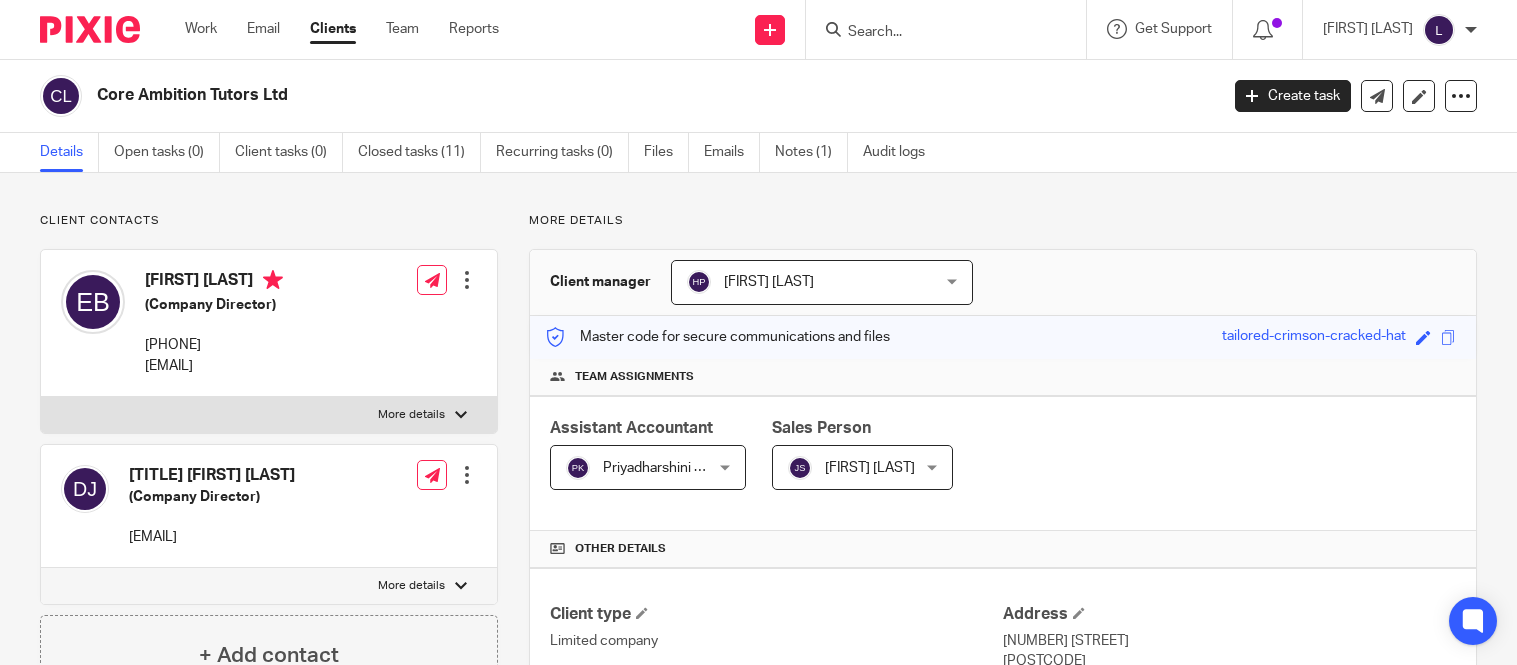 scroll, scrollTop: 0, scrollLeft: 0, axis: both 